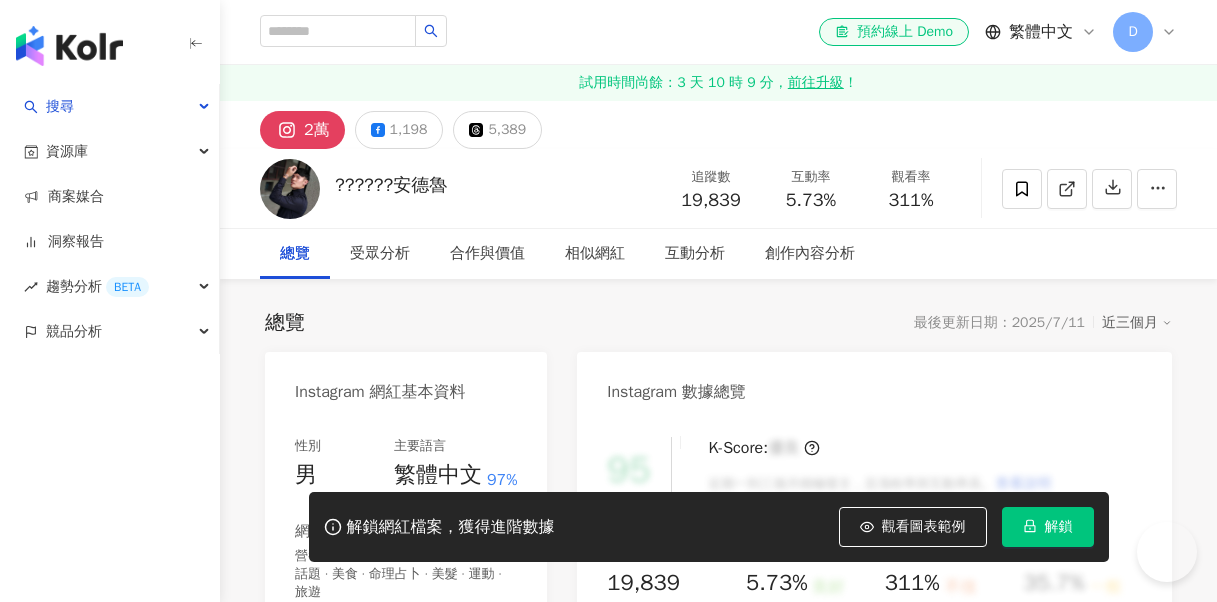 scroll, scrollTop: 0, scrollLeft: 0, axis: both 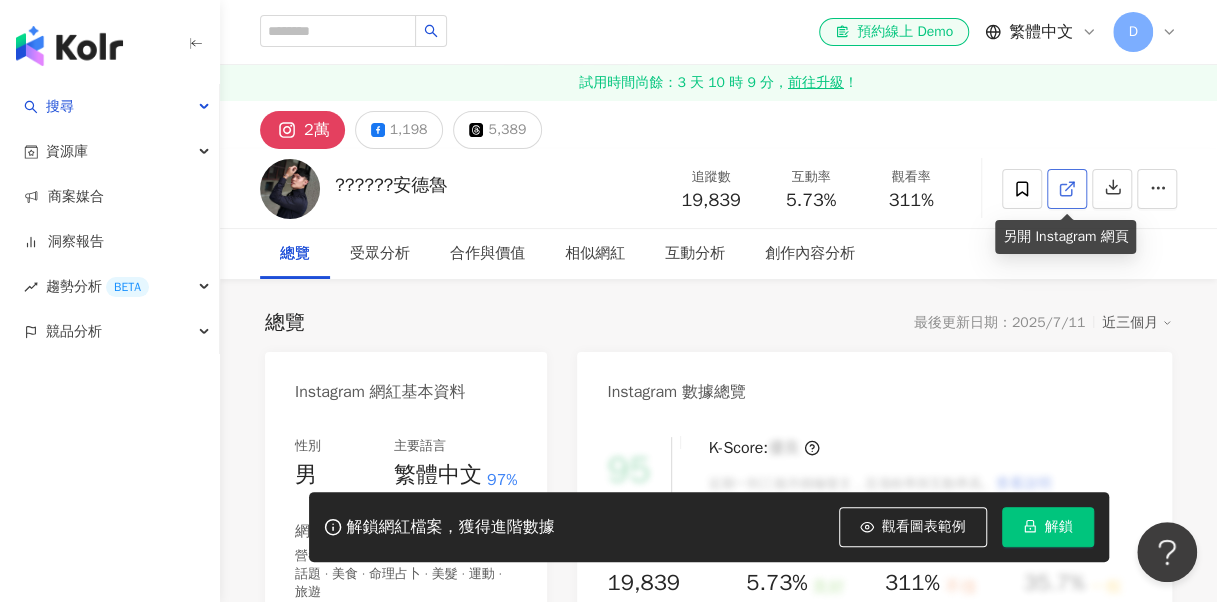 click 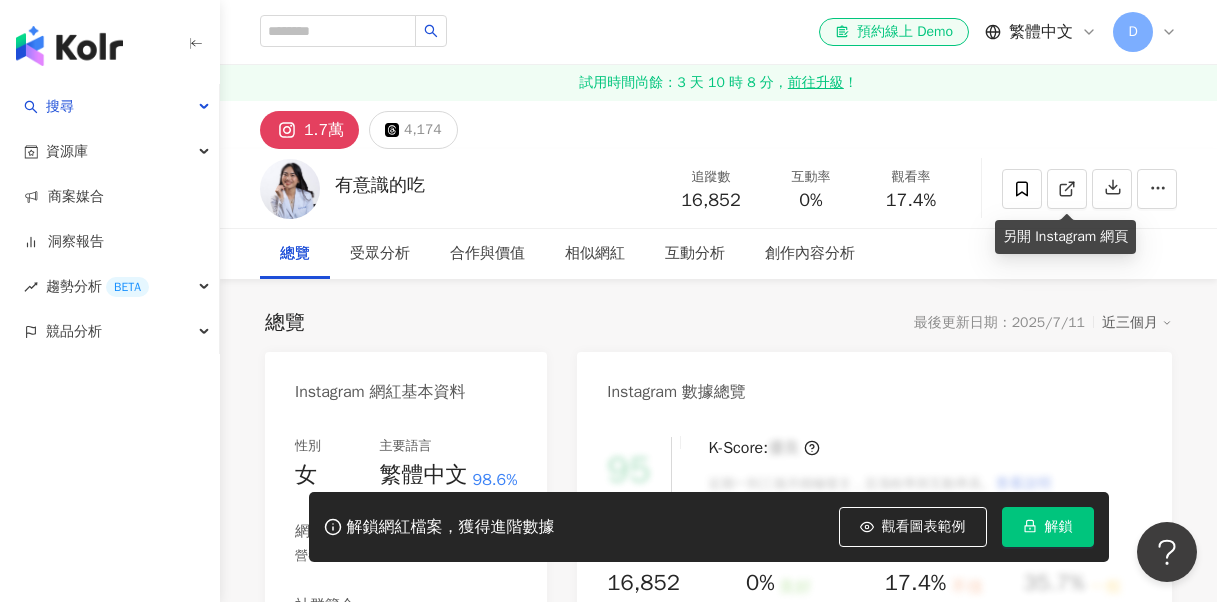 scroll, scrollTop: 0, scrollLeft: 0, axis: both 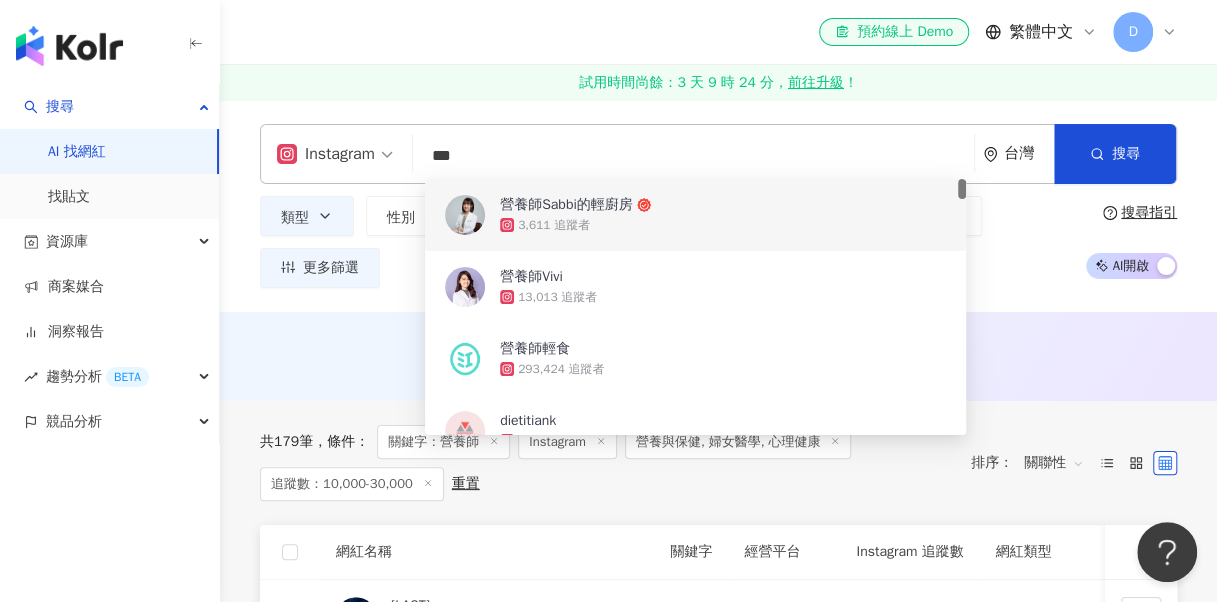 drag, startPoint x: 564, startPoint y: 160, endPoint x: 370, endPoint y: 180, distance: 195.0282 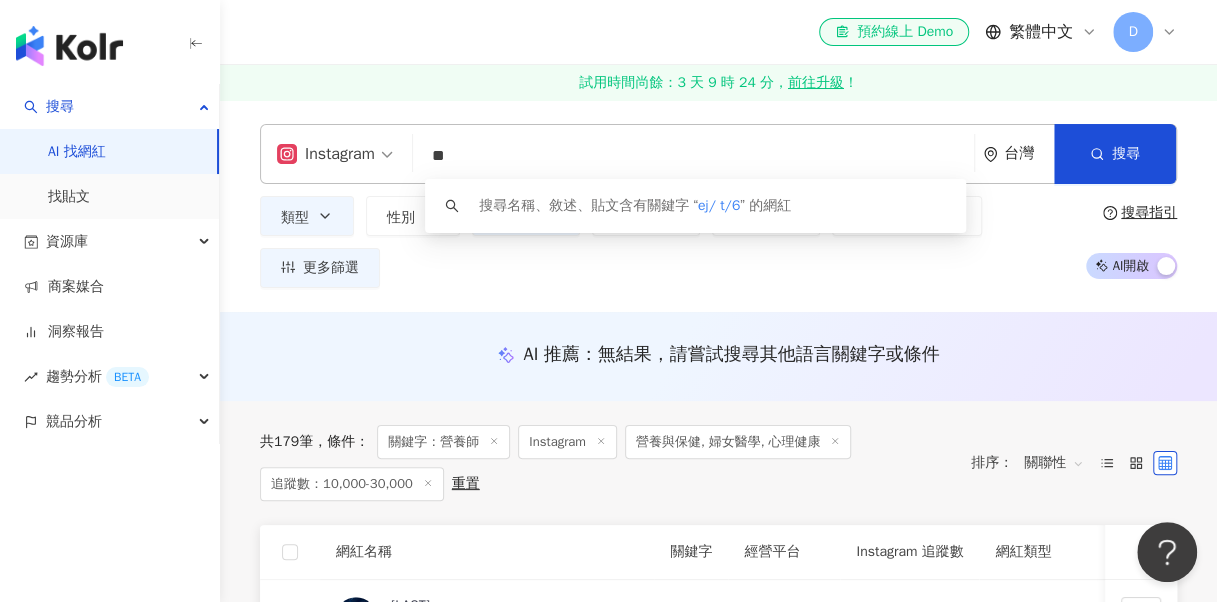 type on "*" 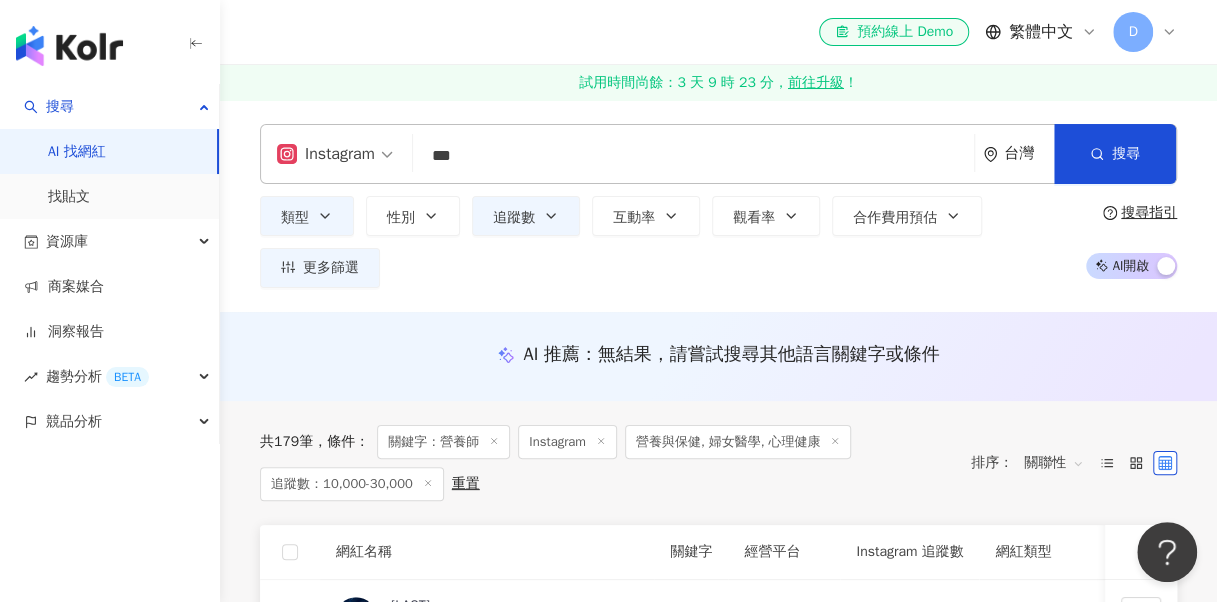 type on "***" 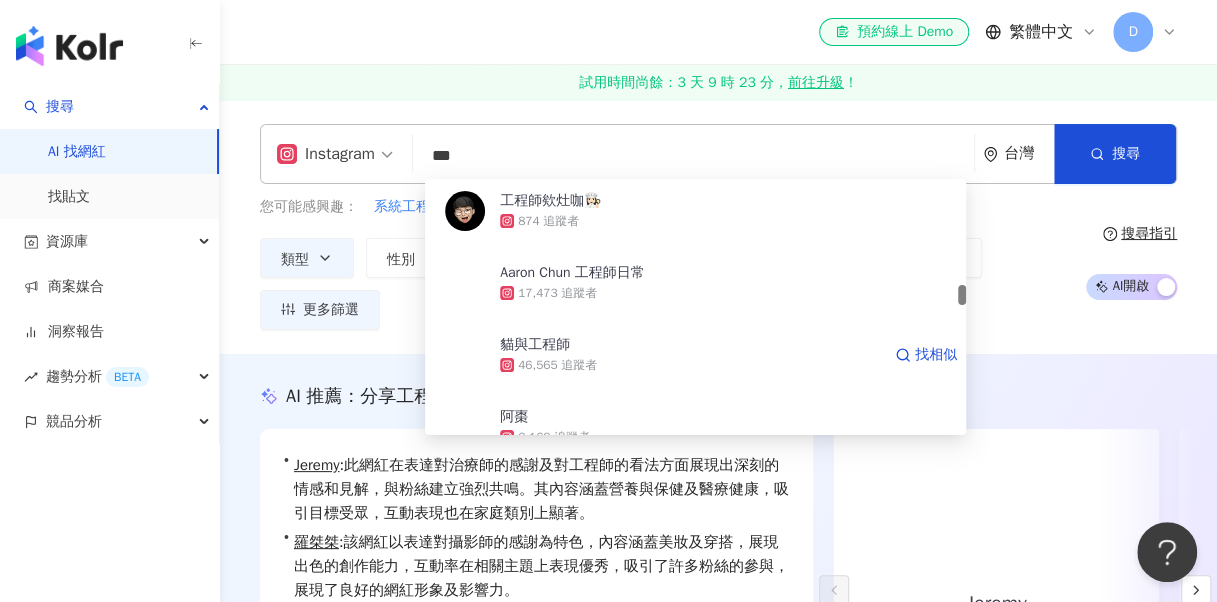 scroll, scrollTop: 1500, scrollLeft: 0, axis: vertical 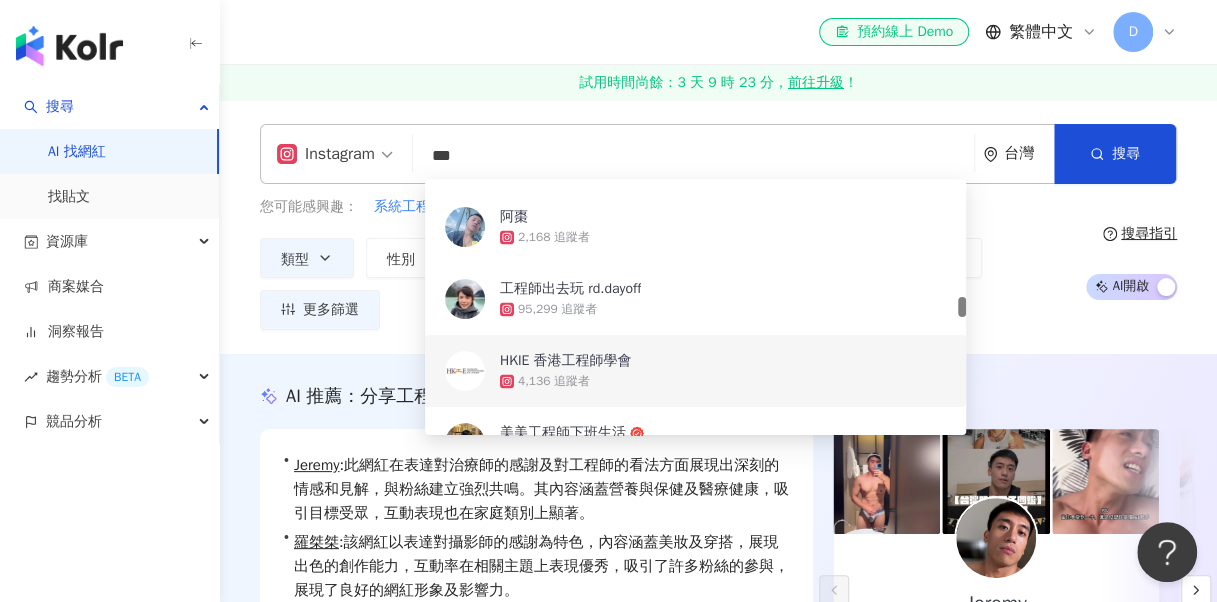 drag, startPoint x: 1067, startPoint y: 279, endPoint x: 1038, endPoint y: 258, distance: 35.805027 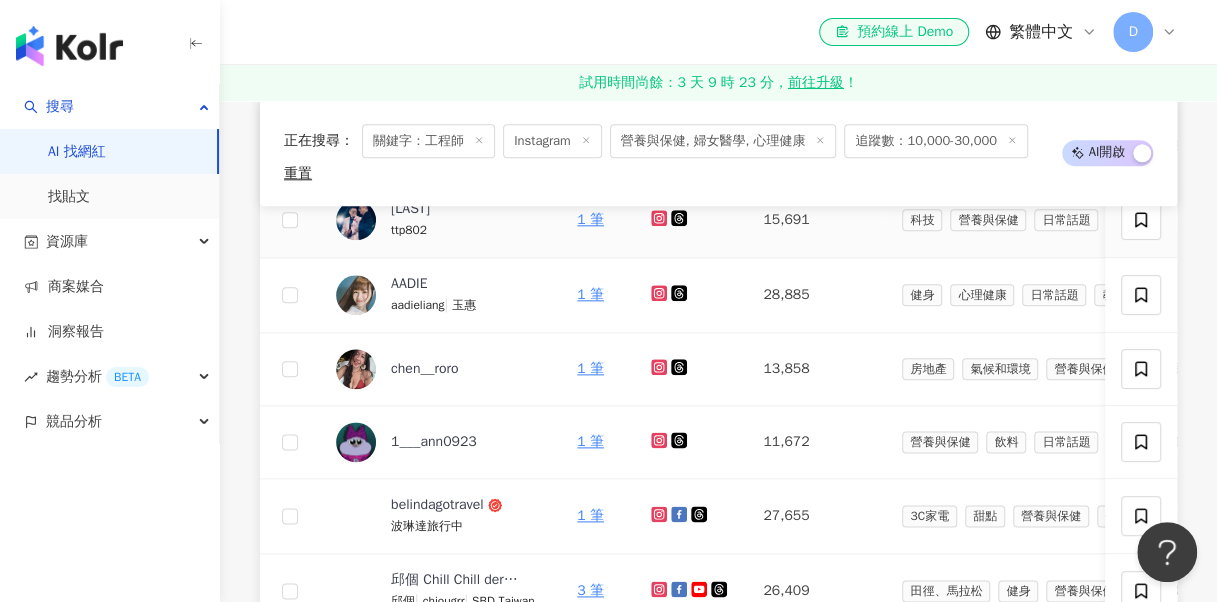 scroll, scrollTop: 1000, scrollLeft: 0, axis: vertical 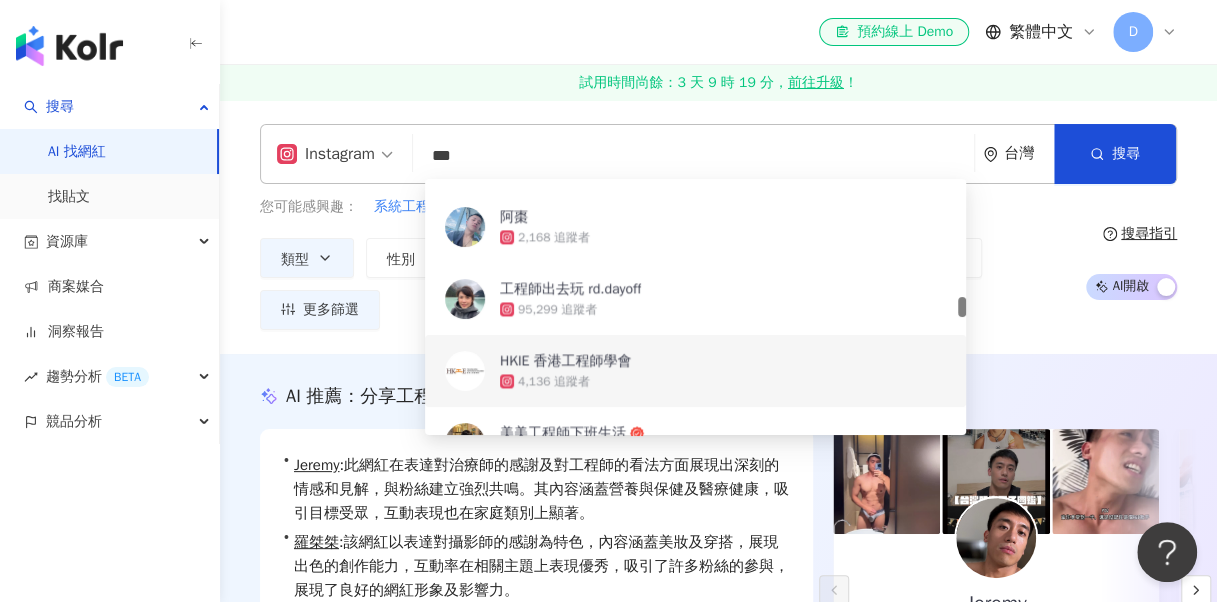 click on "***" at bounding box center (693, 156) 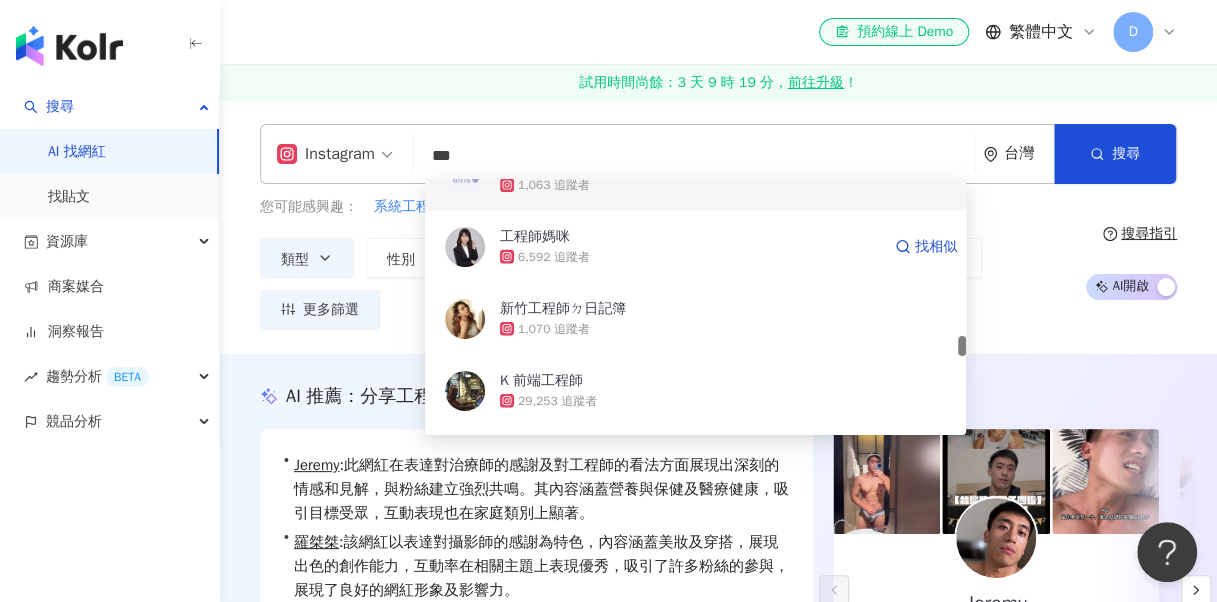 scroll, scrollTop: 2300, scrollLeft: 0, axis: vertical 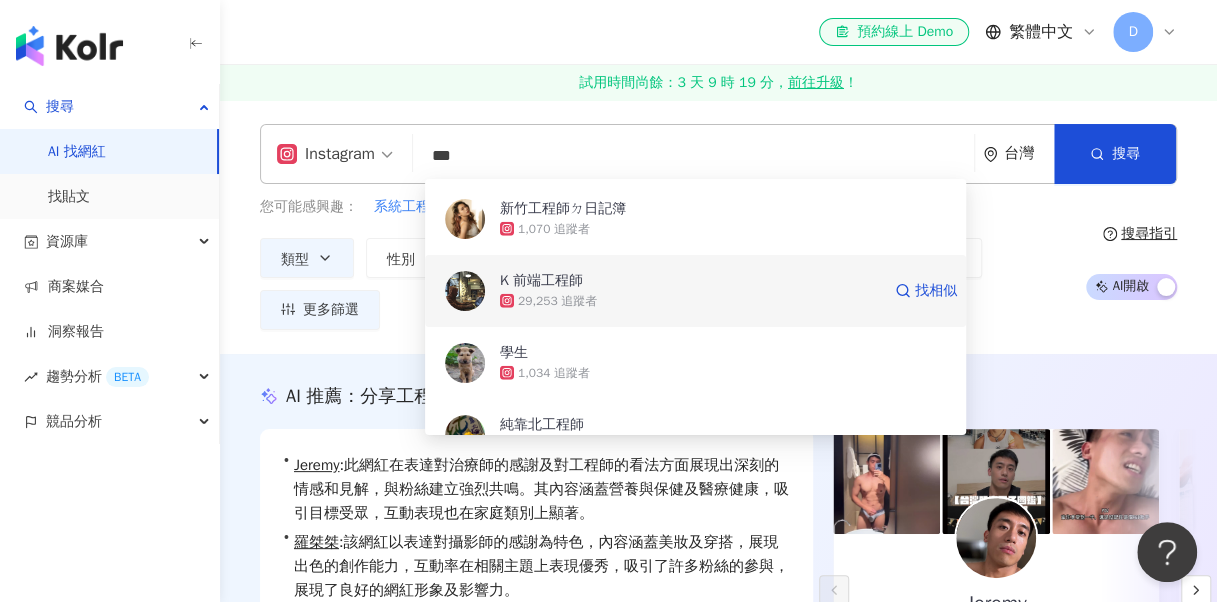 click on "K 前端工程師" at bounding box center [541, 281] 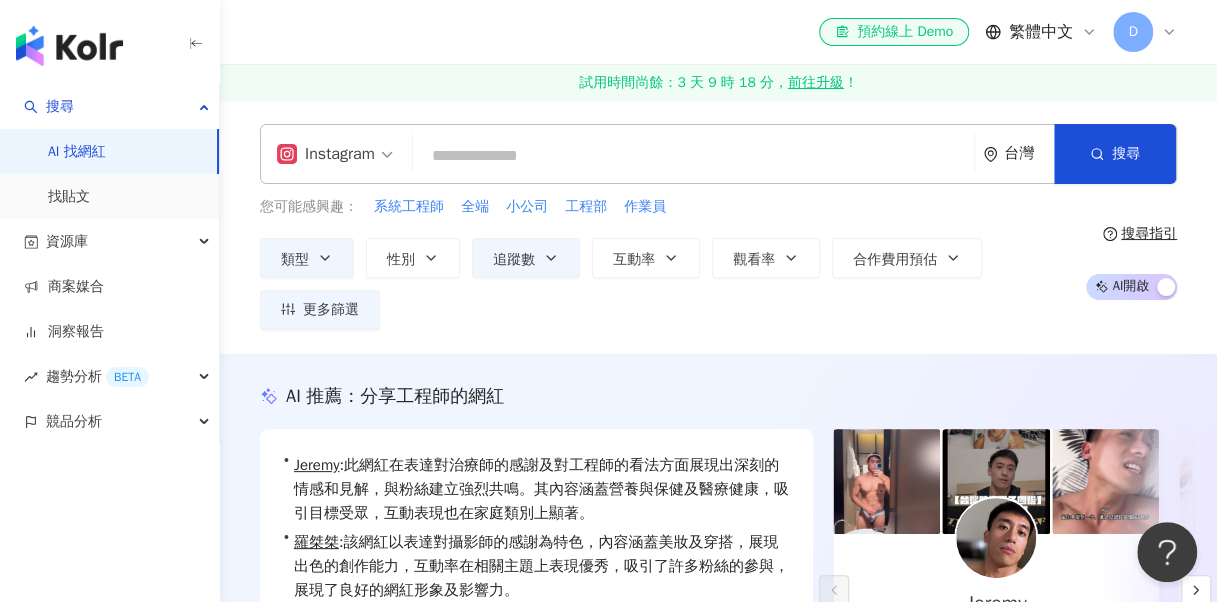 click at bounding box center [693, 156] 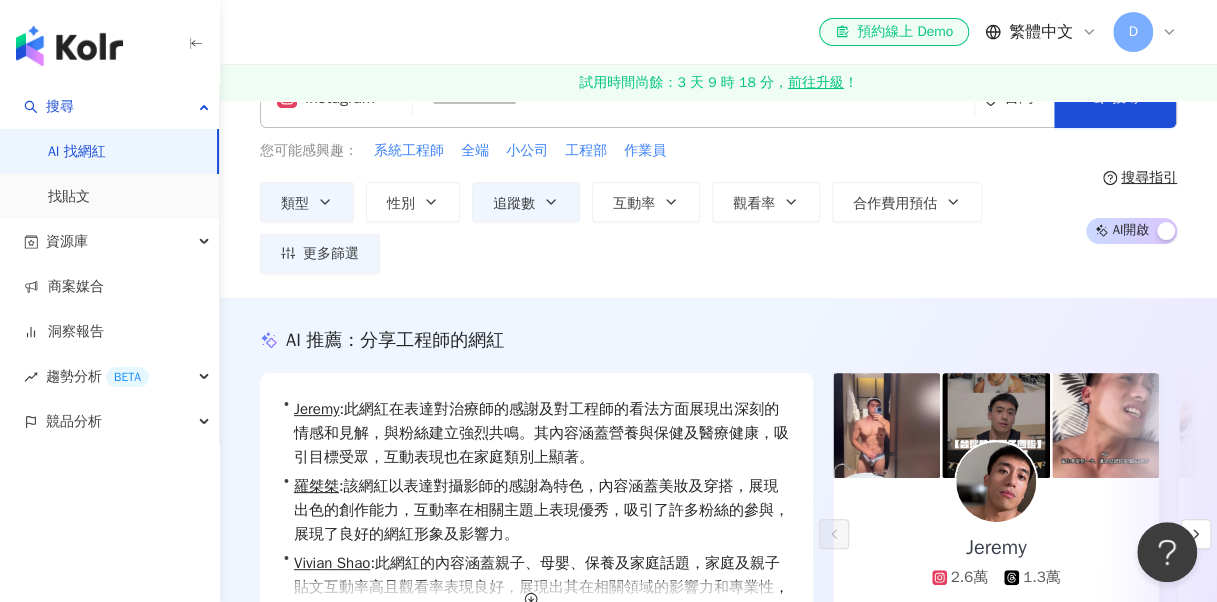 scroll, scrollTop: 200, scrollLeft: 0, axis: vertical 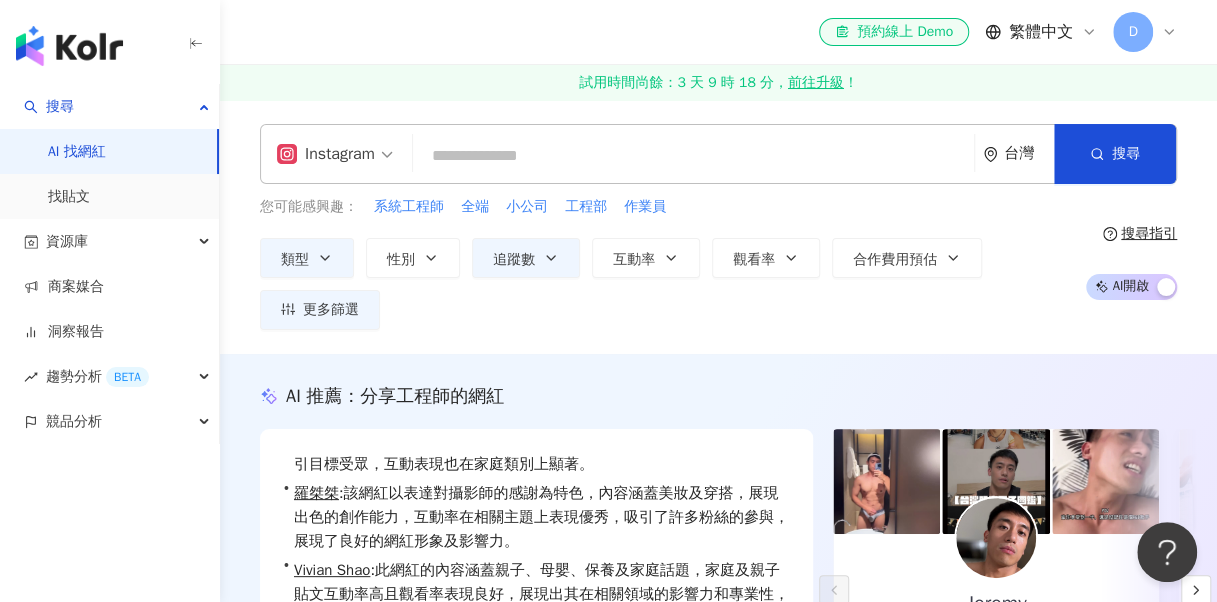 drag, startPoint x: 456, startPoint y: 134, endPoint x: 468, endPoint y: 150, distance: 20 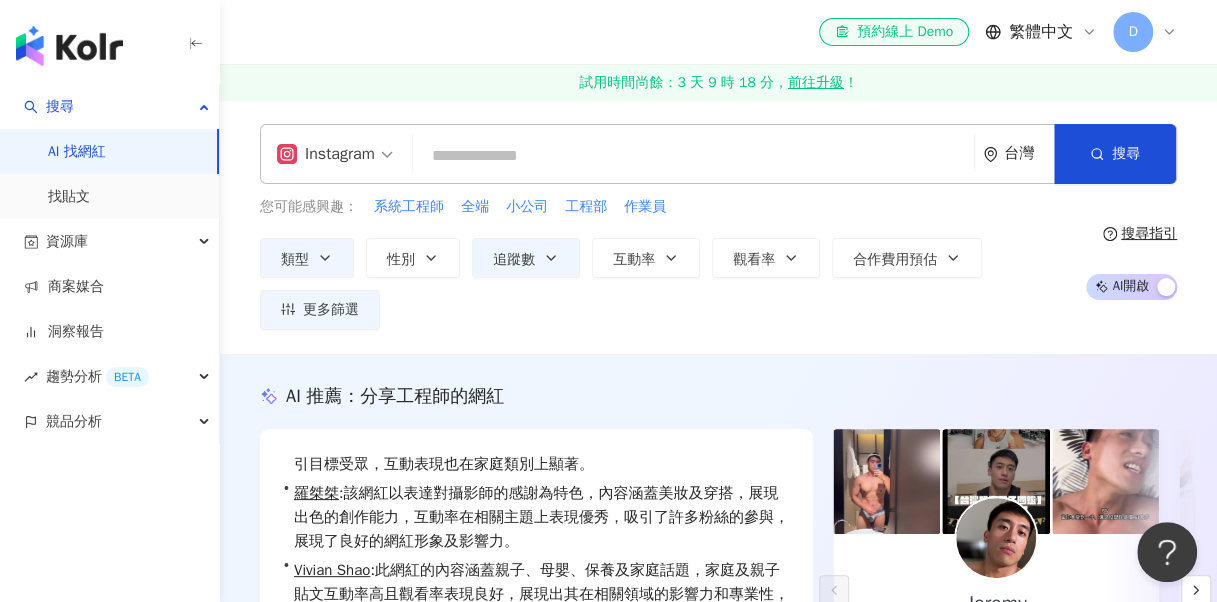 paste on "***" 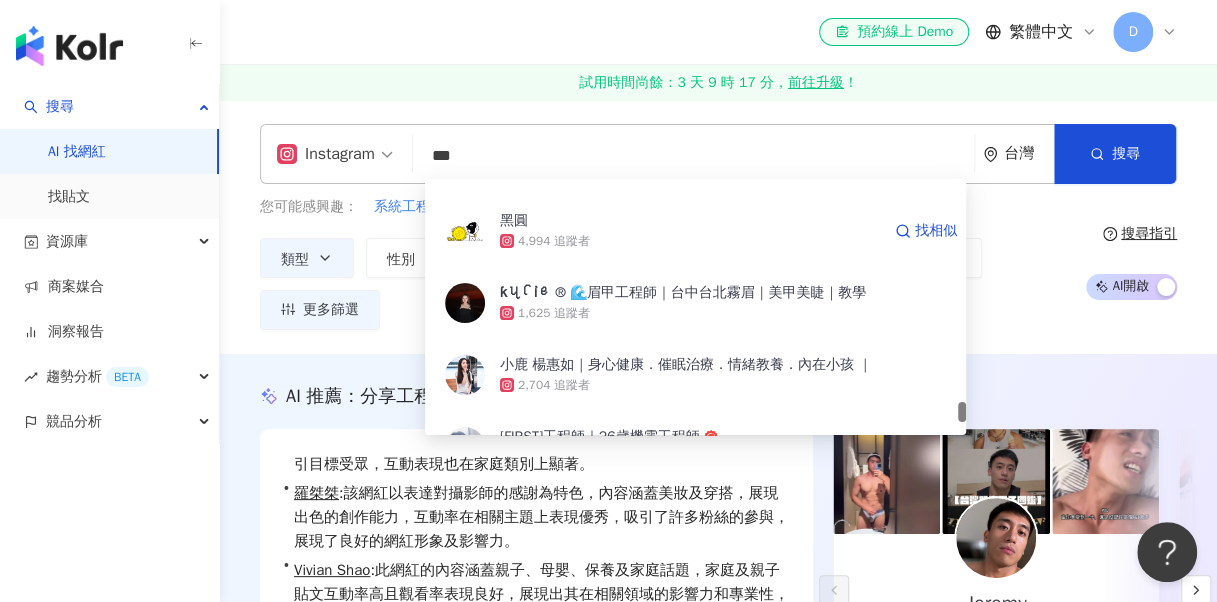 scroll, scrollTop: 4046, scrollLeft: 0, axis: vertical 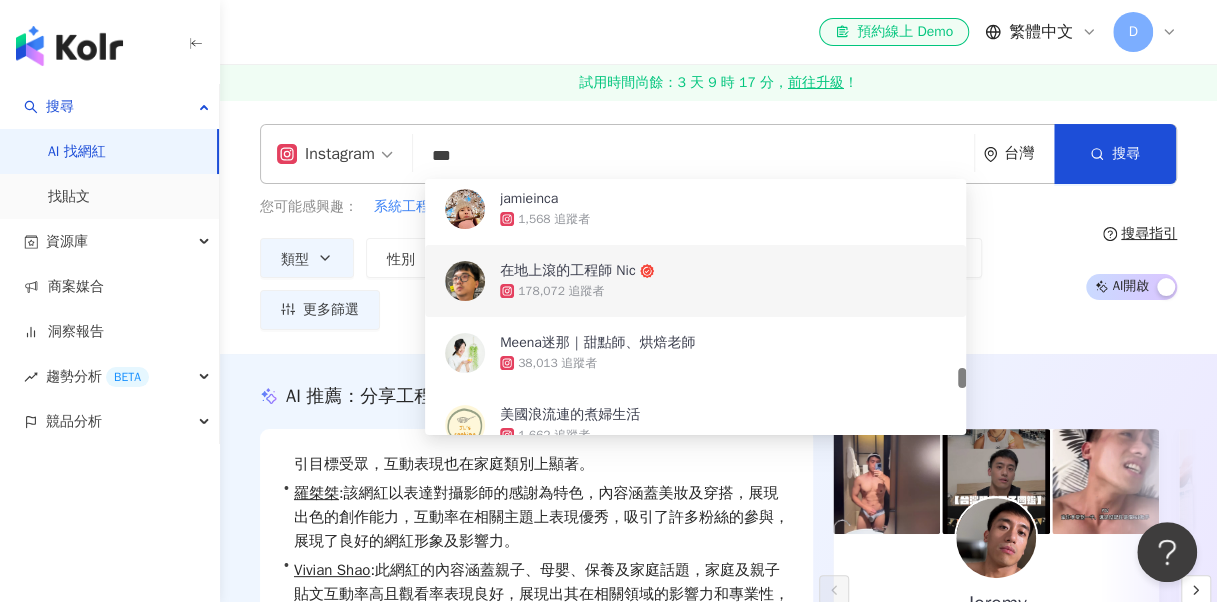 drag, startPoint x: 1005, startPoint y: 239, endPoint x: 920, endPoint y: 229, distance: 85.58621 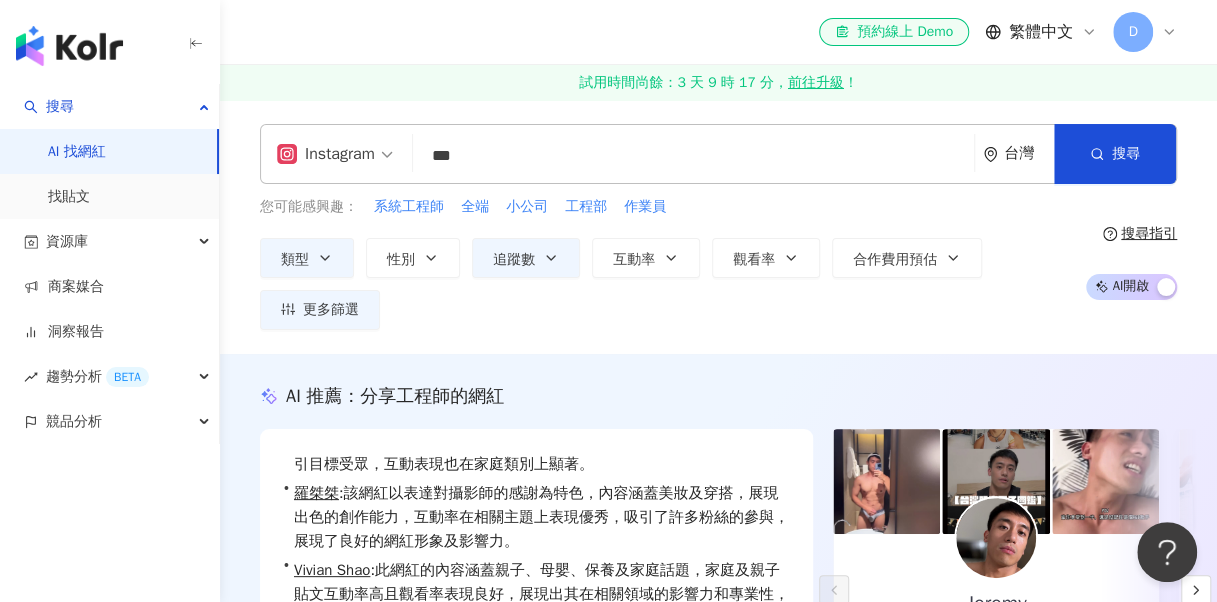 drag, startPoint x: 294, startPoint y: 264, endPoint x: 256, endPoint y: 292, distance: 47.201694 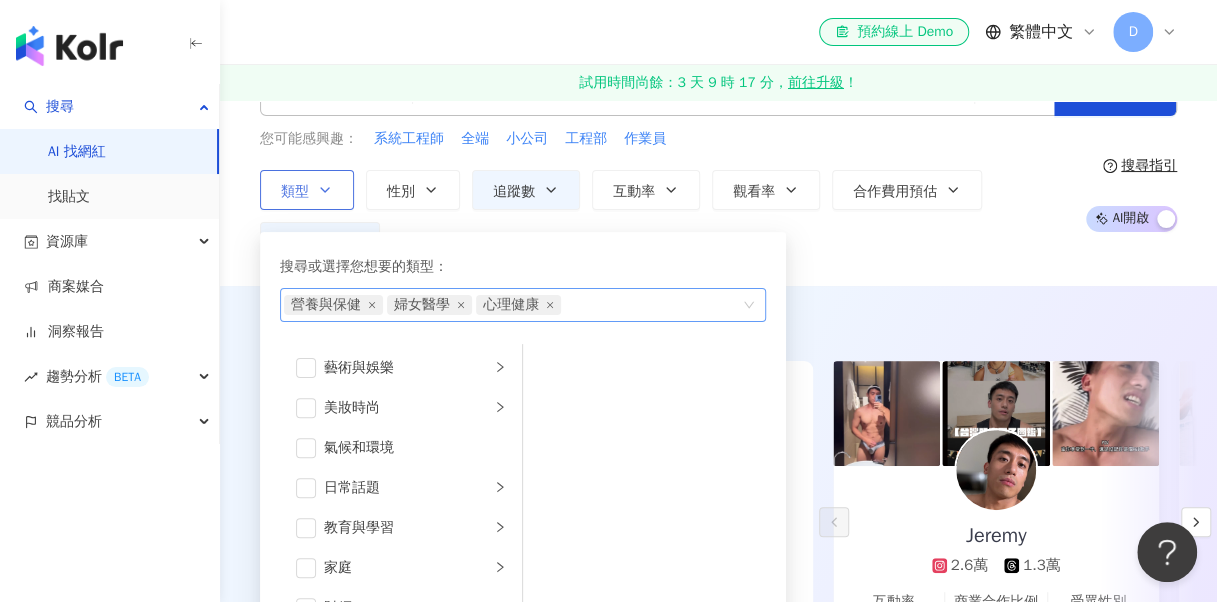 scroll, scrollTop: 100, scrollLeft: 0, axis: vertical 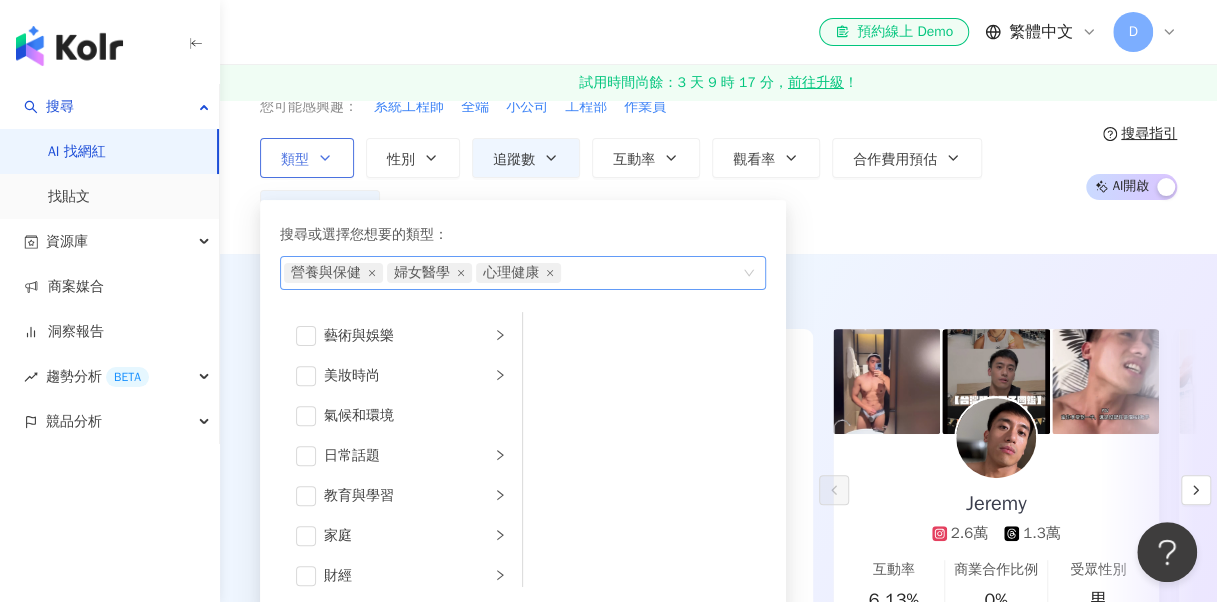 click on "營養與保健" at bounding box center (333, 273) 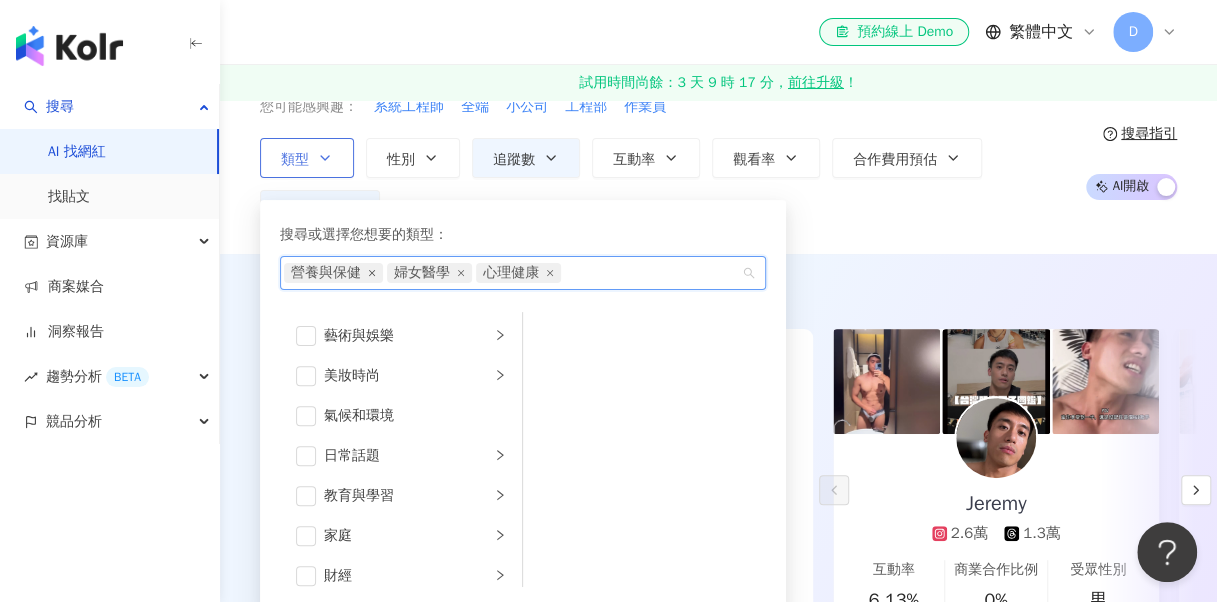 click 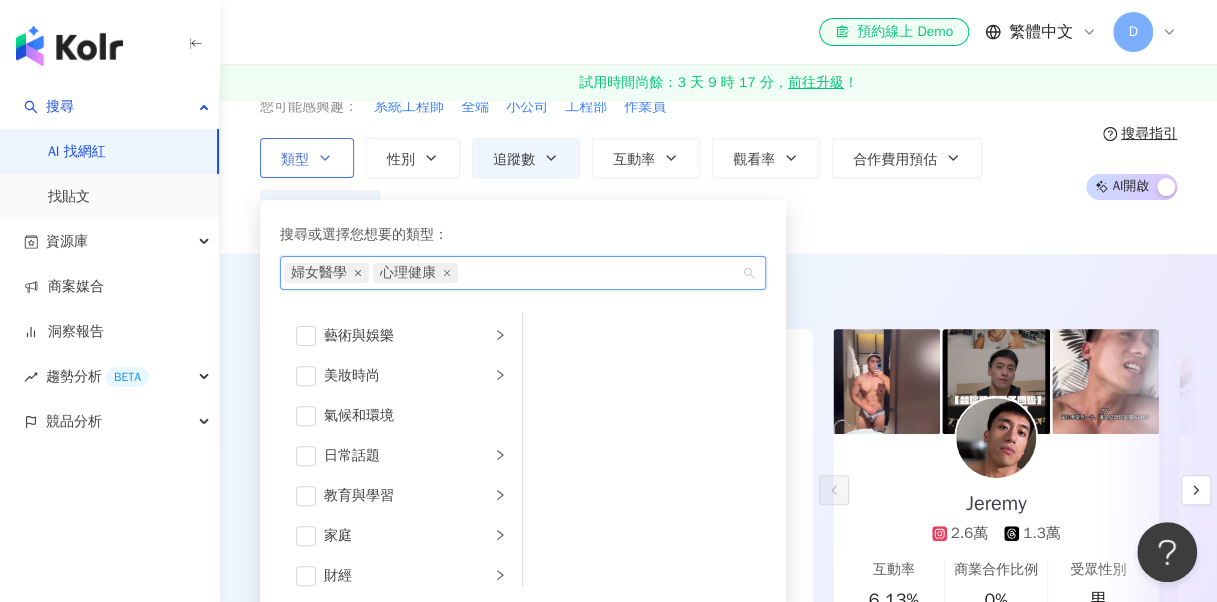 click 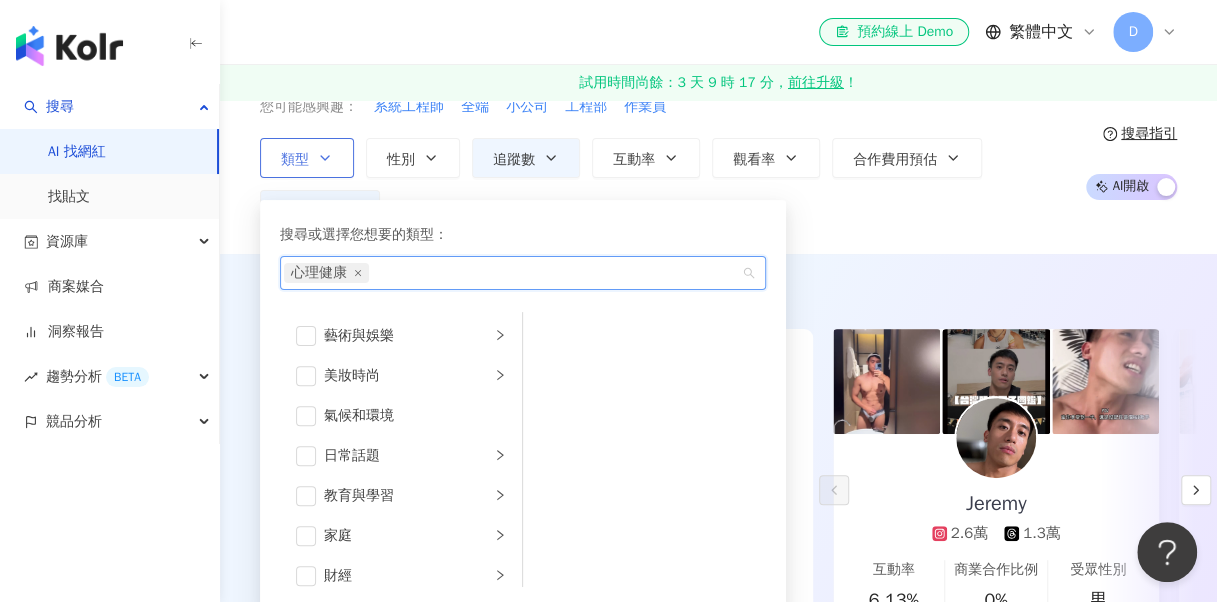 click 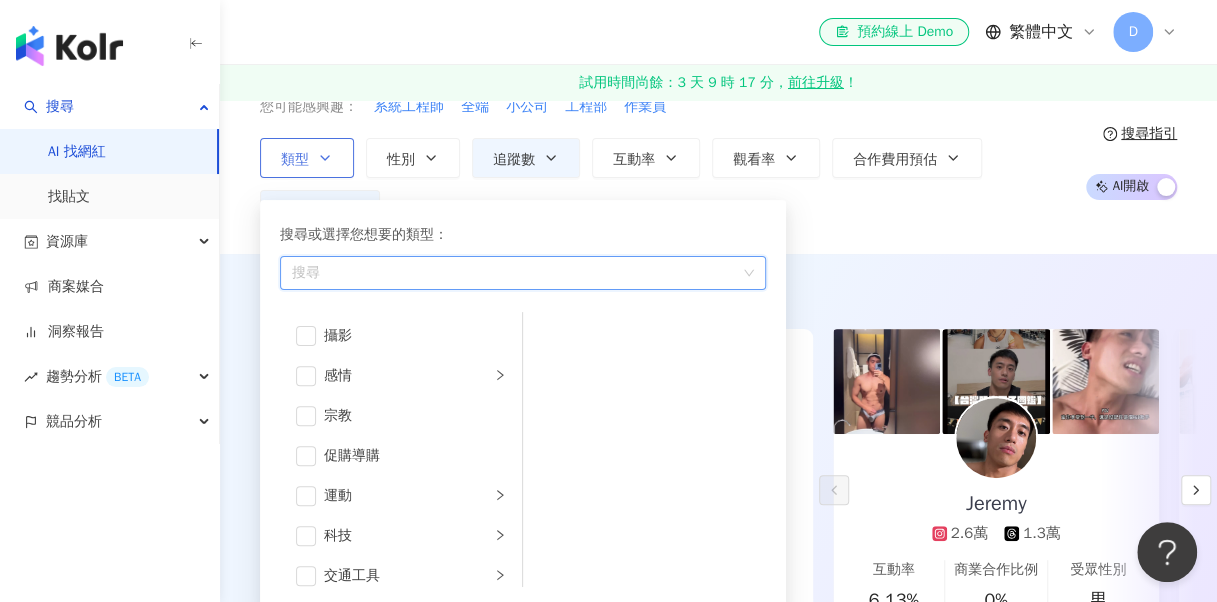 scroll, scrollTop: 692, scrollLeft: 0, axis: vertical 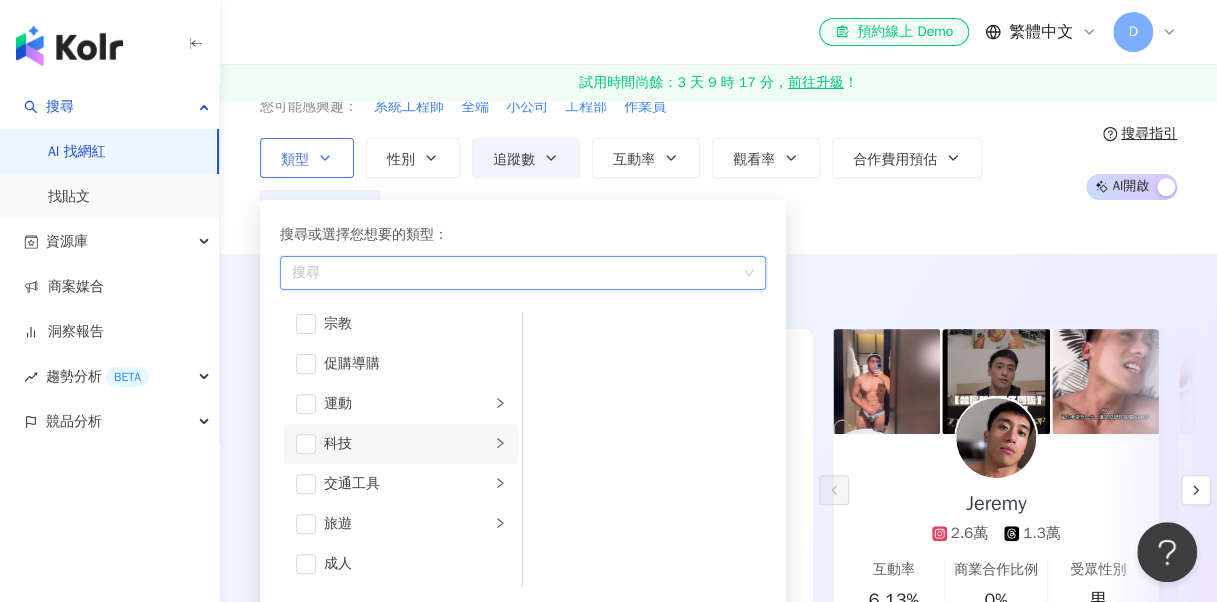 click on "科技" at bounding box center [407, 444] 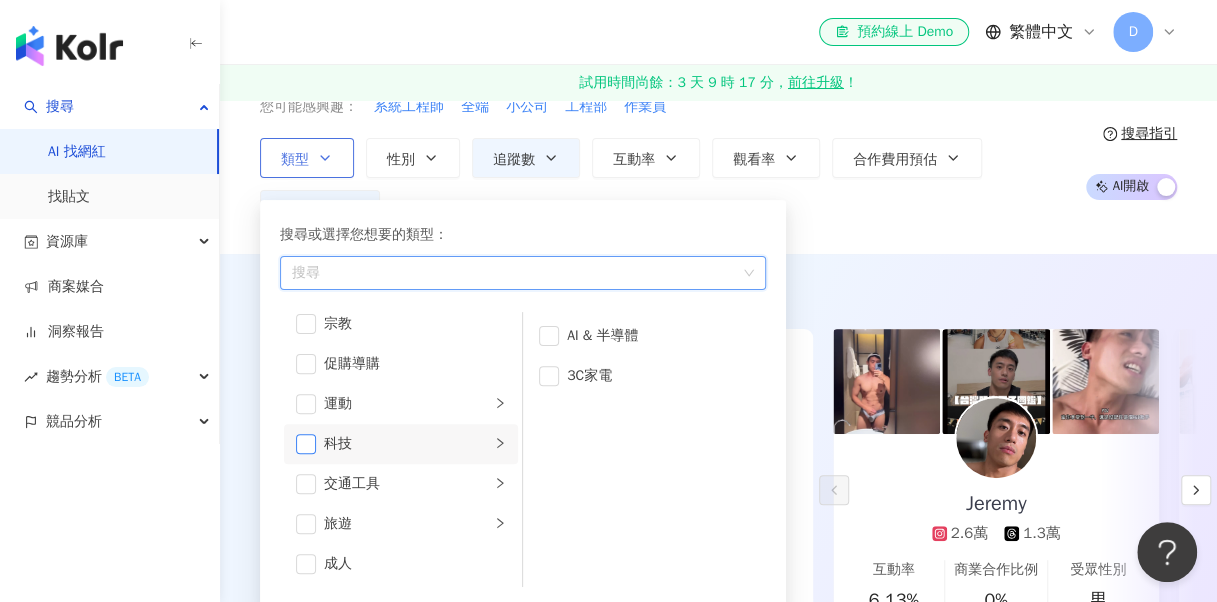 click at bounding box center [306, 444] 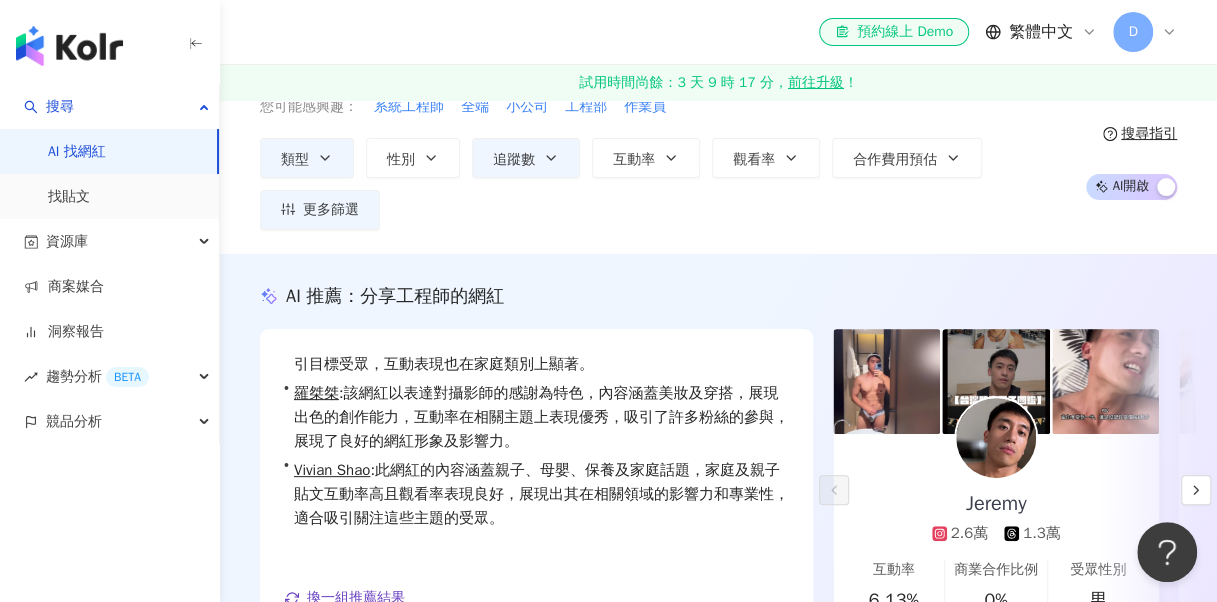 click on "AI 推薦 ： 分享工程師的網紅 • Jeremy  :  此網紅在表達對治療師的感謝及對工程師的看法方面展現出深刻的情感和見解，與粉絲建立強烈共鳴。其內容涵蓋營養與保健及醫療健康，吸引目標受眾，互動表現也在家庭類別上顯著。 • 羅桀桀  :  該網紅以表達對攝影師的感謝為特色，內容涵蓋美妝及穿搭，展現出色的創作能力，互動率在相關主題上表現優秀，吸引了許多粉絲的參與，展現了良好的網紅形象及影響力。 • Vivian Shao  :  此網紅的內容涵蓋親子、母嬰、保養及家庭話題，家庭及親子貼文互動率高且觀看率表現良好，展現出其在相關領域的影響力和專業性，適合吸引關注這些主題的受眾。 換一組推薦結果 對您有幫助嗎？ Jeremy 2.6萬 1.3萬 互動率 6.13% 商業合作比例 0% 受眾性別 男 羅桀桀 1.7萬 8,638 互動率 14.3% 商業合作比例 100% 受眾性別 男 Vivian Shao 1.8萬 2,442 3.09%" at bounding box center [718, 493] 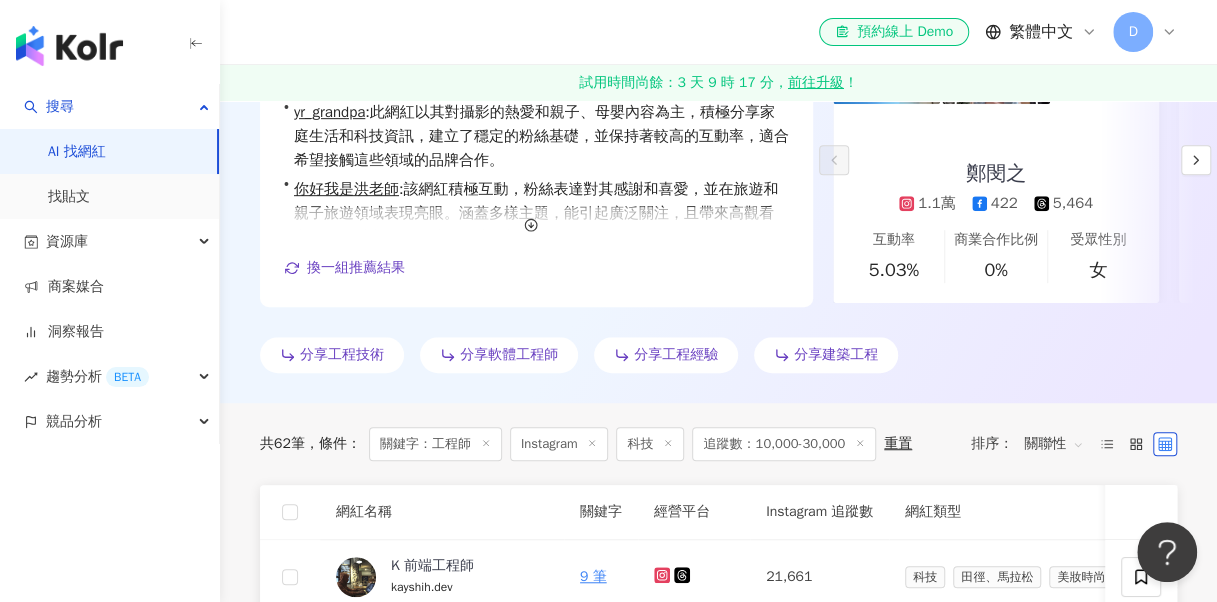 scroll, scrollTop: 300, scrollLeft: 0, axis: vertical 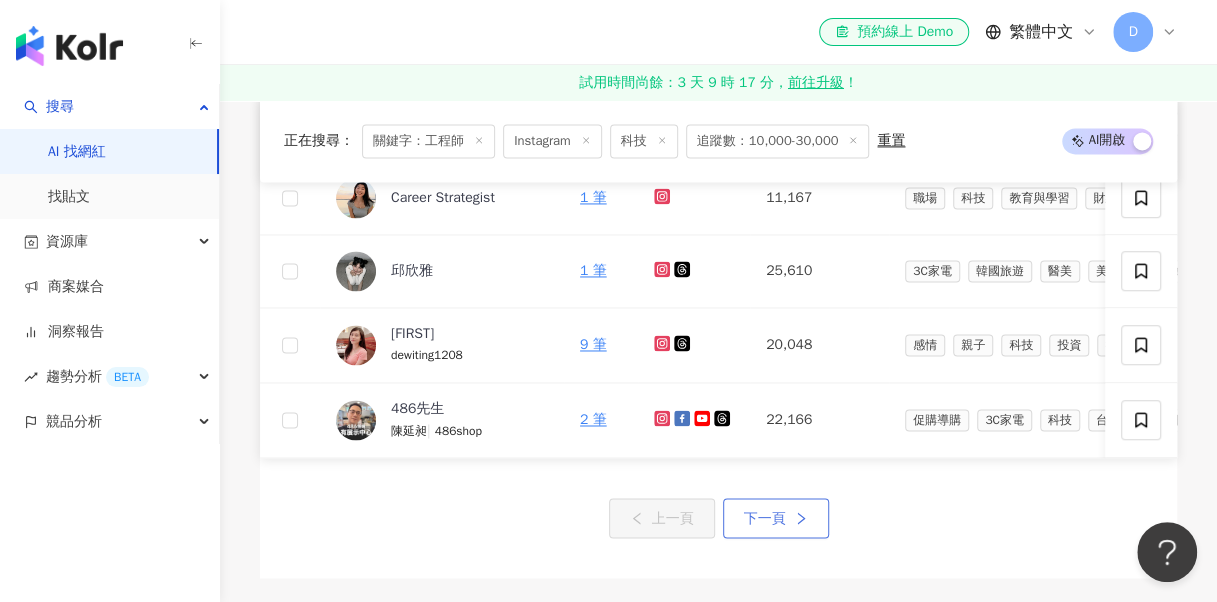 click on "下一頁" at bounding box center (776, 518) 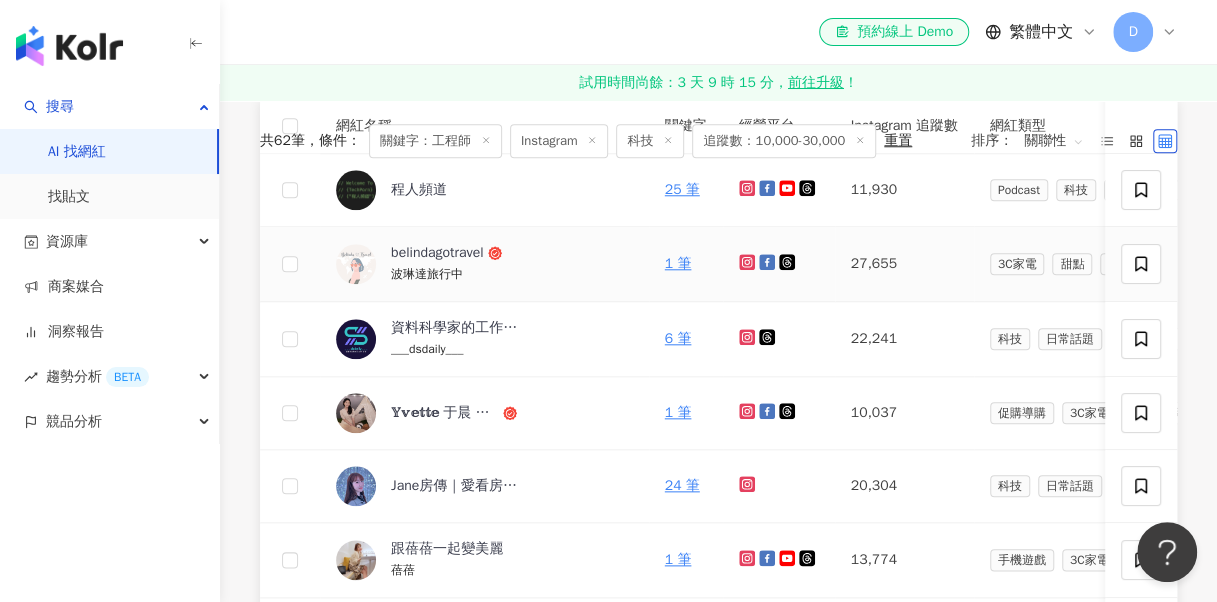 scroll, scrollTop: 700, scrollLeft: 0, axis: vertical 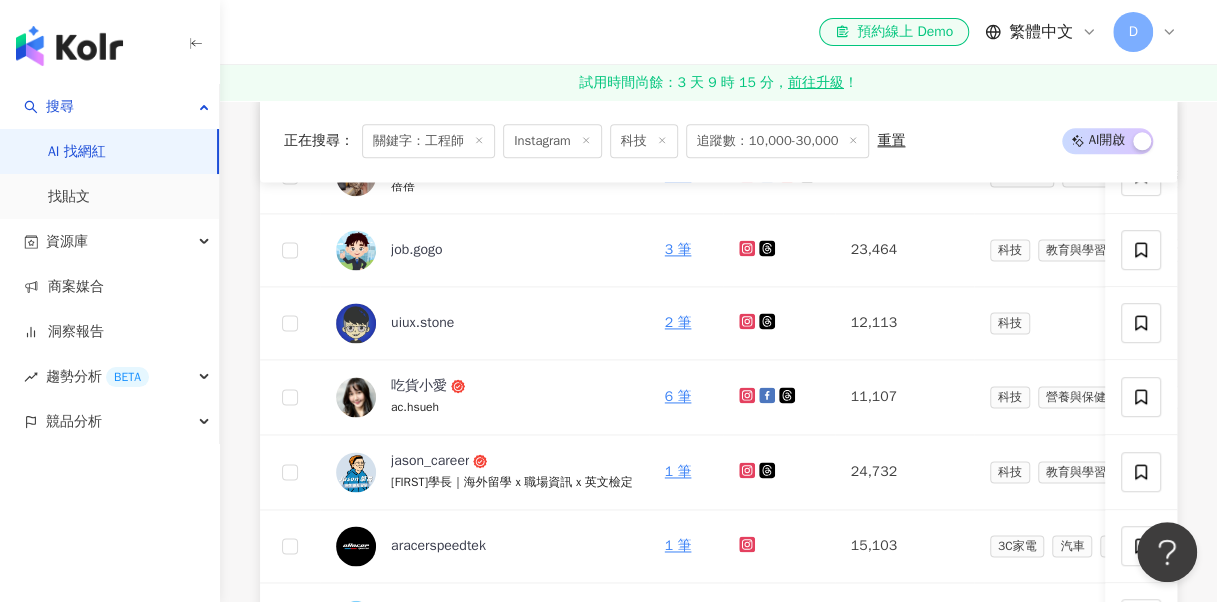 drag, startPoint x: 398, startPoint y: 460, endPoint x: 255, endPoint y: 420, distance: 148.48906 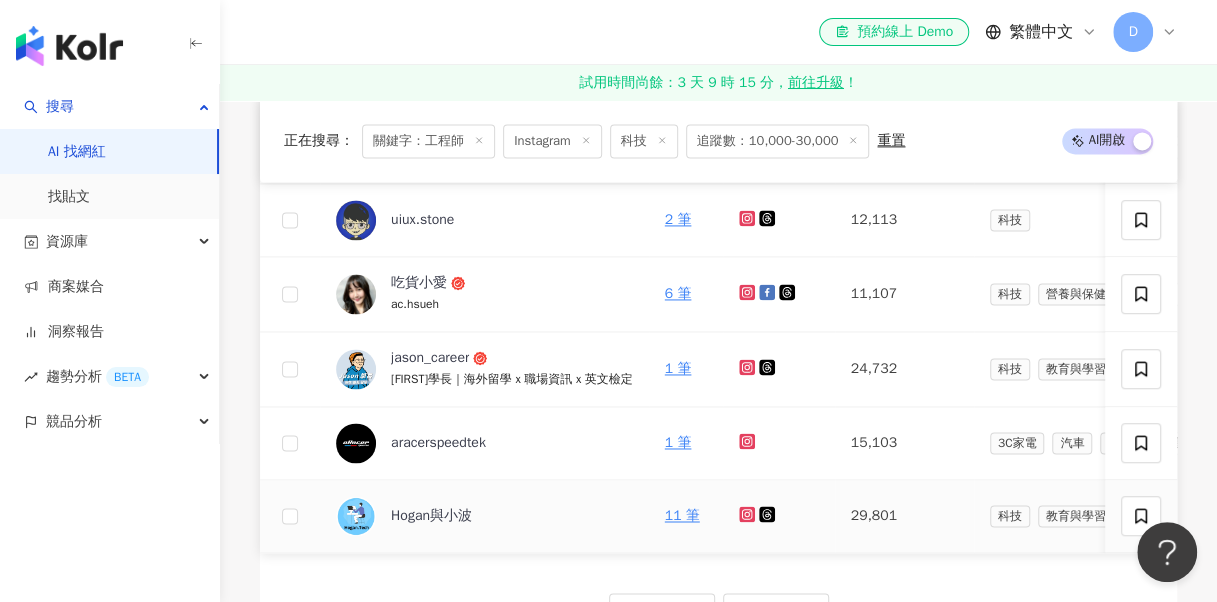 scroll, scrollTop: 1400, scrollLeft: 0, axis: vertical 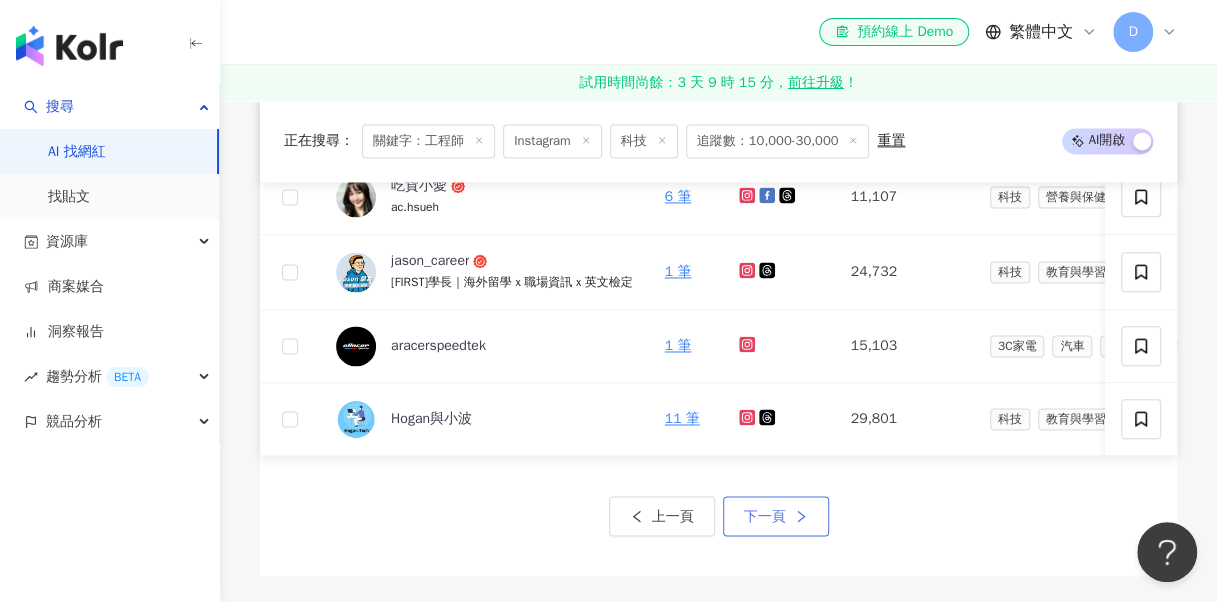 click on "下一頁" at bounding box center [776, 516] 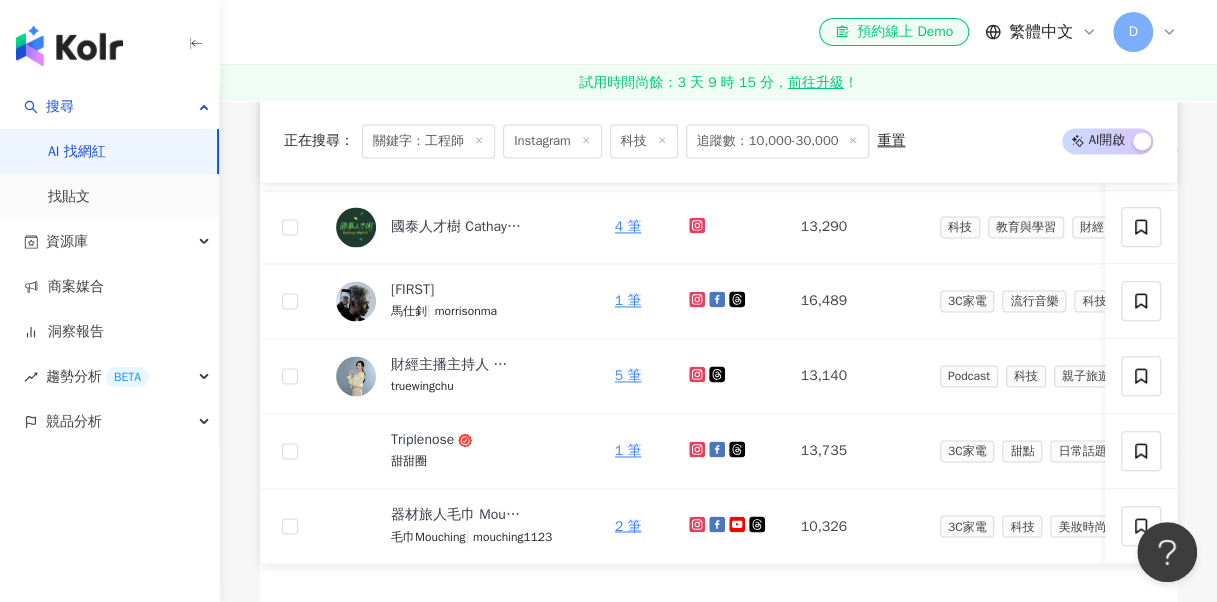 scroll, scrollTop: 2256, scrollLeft: 0, axis: vertical 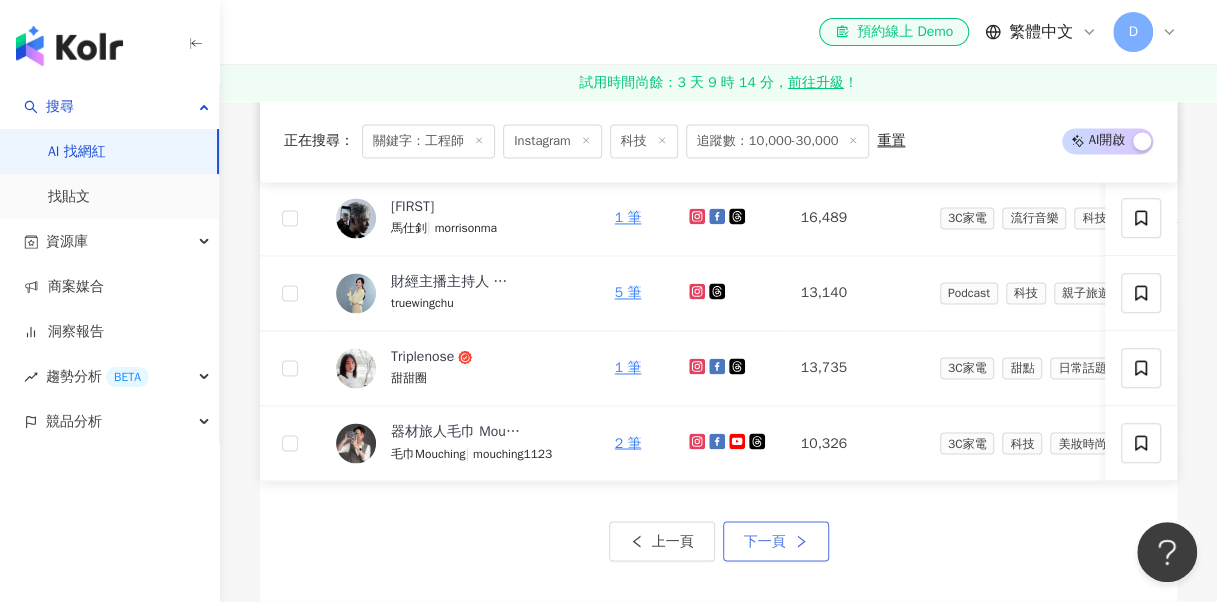 click on "下一頁" at bounding box center (776, 541) 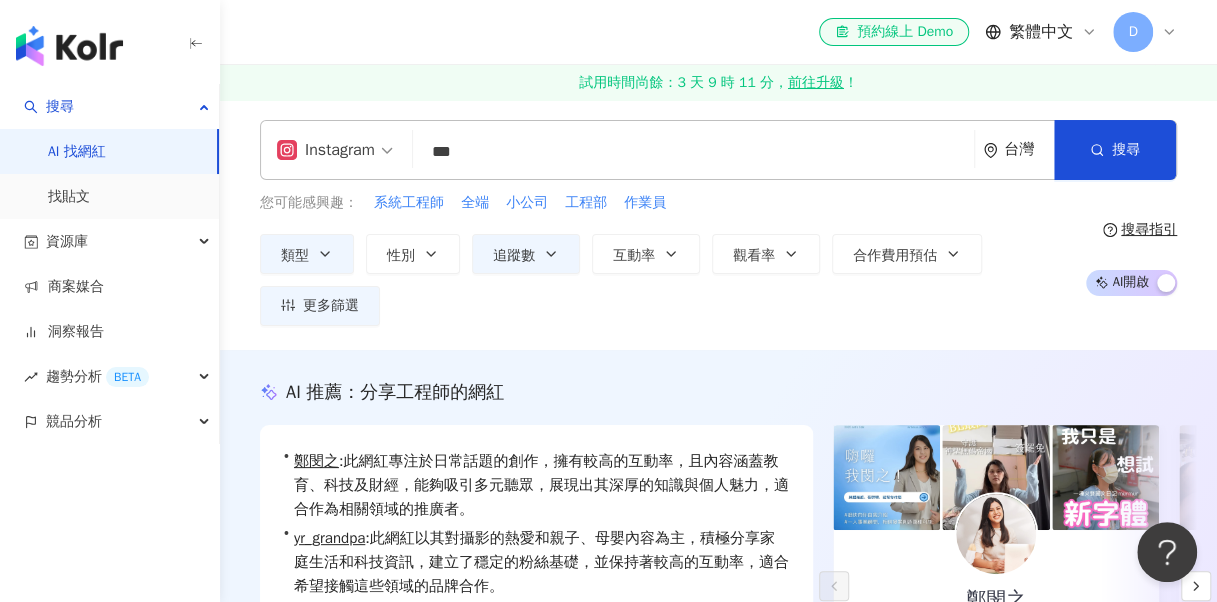 scroll, scrollTop: 0, scrollLeft: 0, axis: both 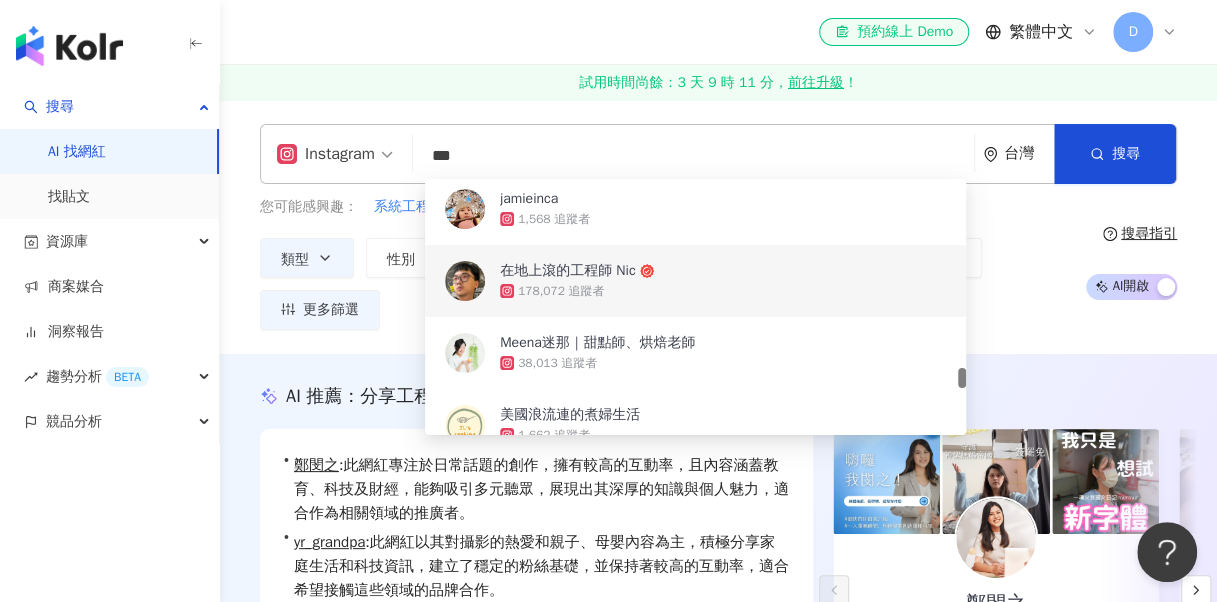 drag, startPoint x: 558, startPoint y: 160, endPoint x: 254, endPoint y: 186, distance: 305.1098 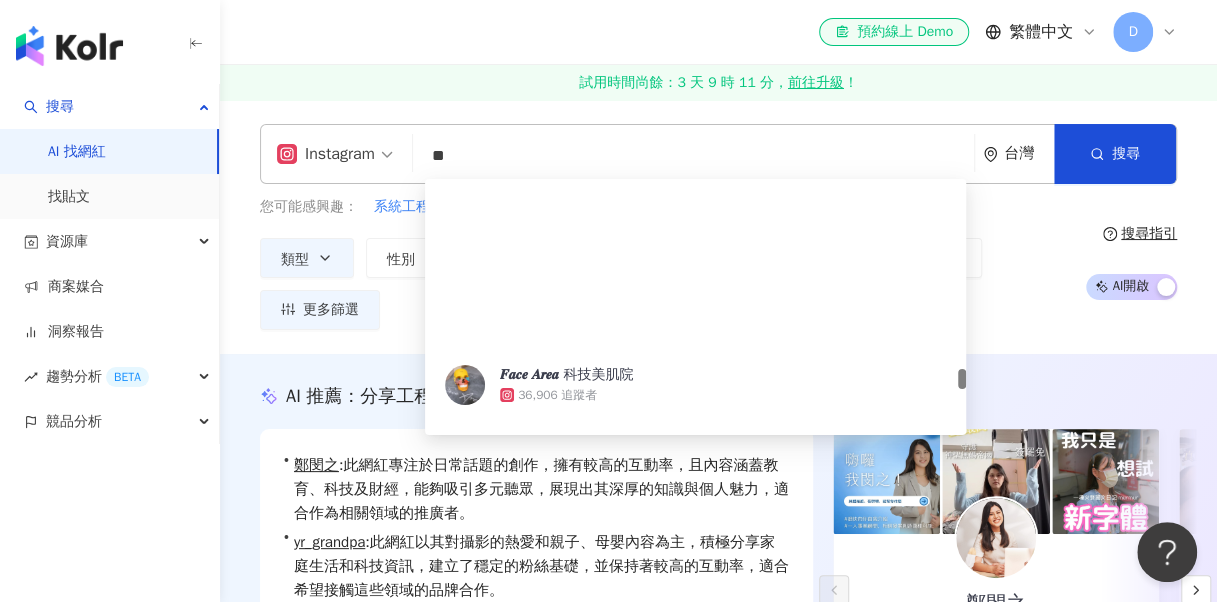 scroll, scrollTop: 3100, scrollLeft: 0, axis: vertical 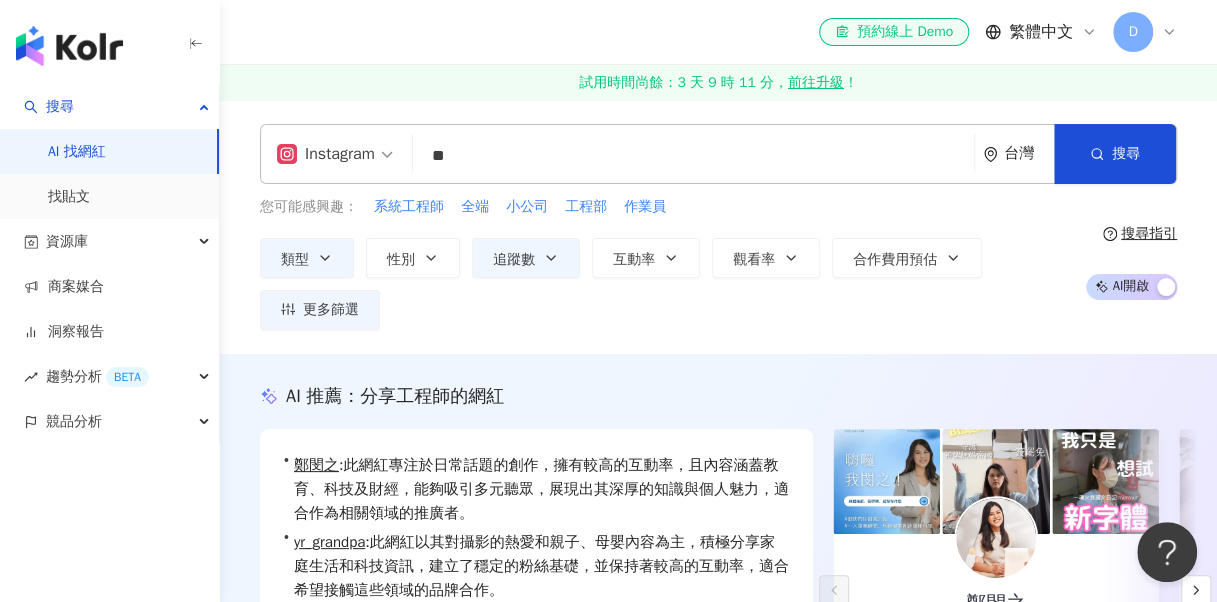 click on "類型 性別 追蹤數 互動率 觀看率 合作費用預估  更多篩選 *****  -  ***** 不限 小型 奈米網紅 (<1萬) 微型網紅 (1萬-3萬) 小型網紅 (3萬-5萬) 中型 中小型網紅 (5萬-10萬) 中型網紅 (10萬-30萬) 中大型網紅 (30萬-50萬) 大型 大型網紅 (50萬-100萬) 百萬網紅 (>100萬)" at bounding box center (665, 284) 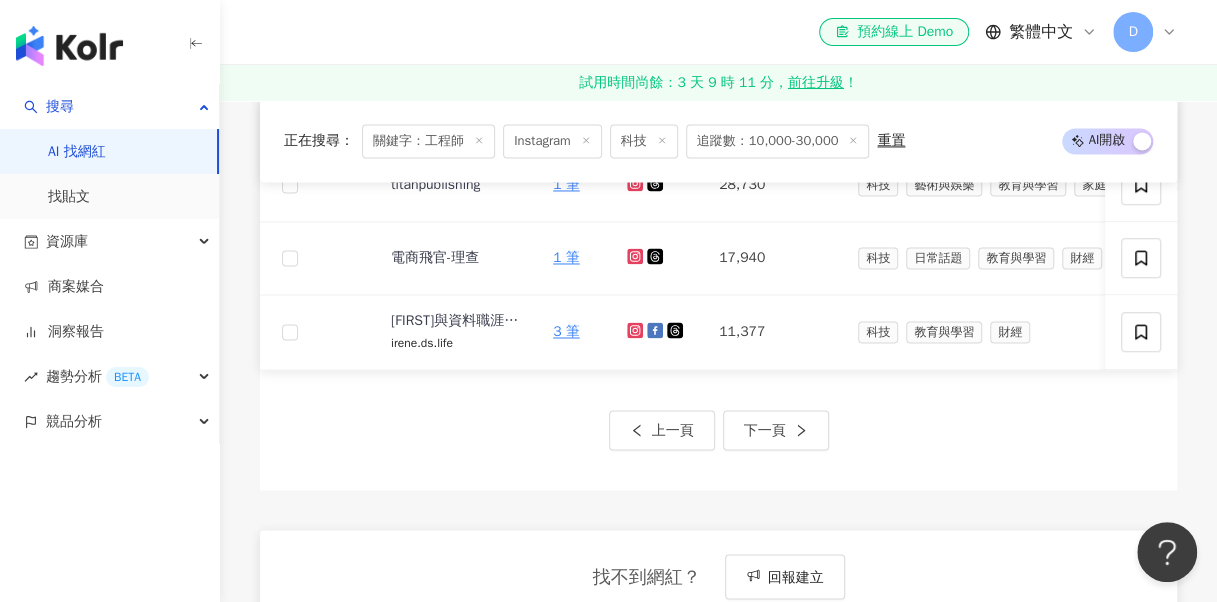 scroll, scrollTop: 1600, scrollLeft: 0, axis: vertical 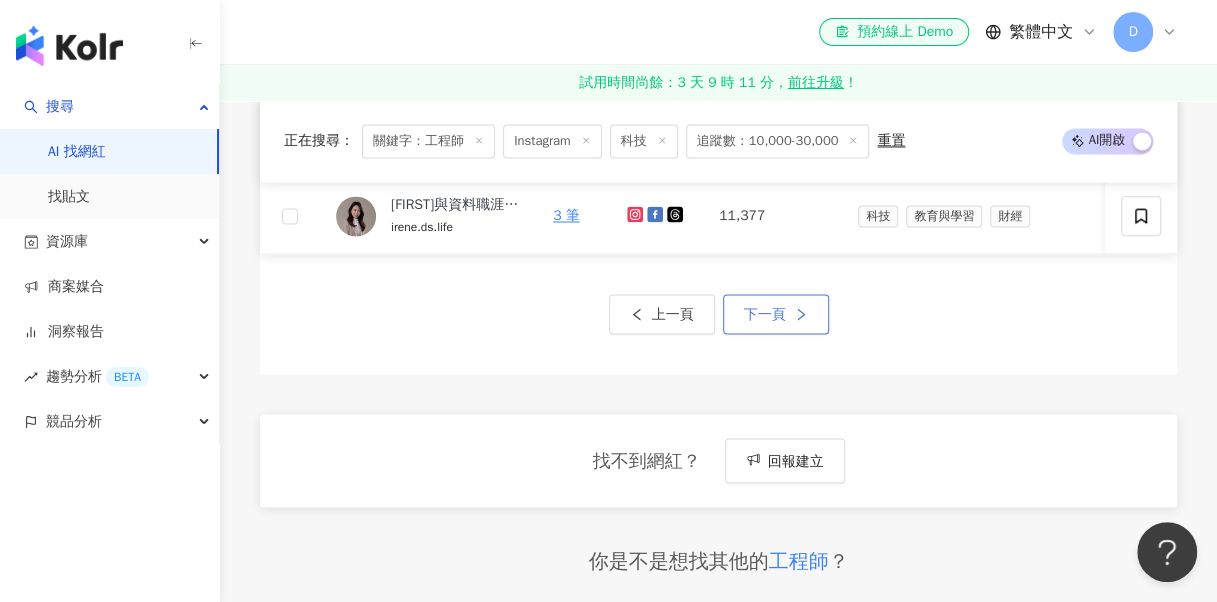 click on "下一頁" at bounding box center (776, 314) 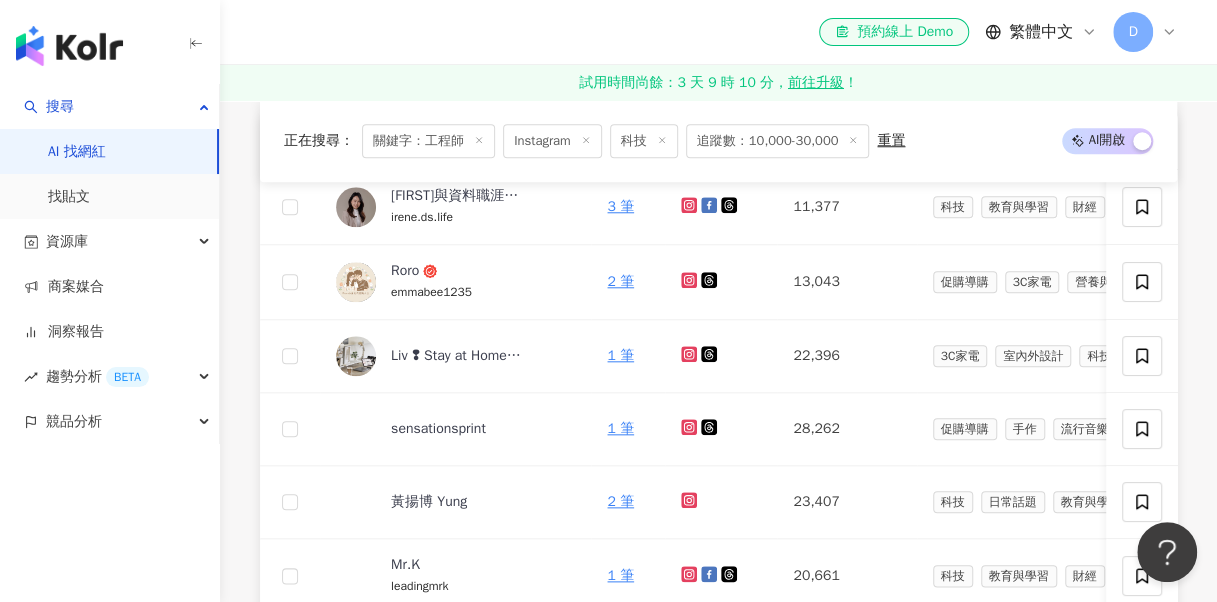scroll, scrollTop: 900, scrollLeft: 0, axis: vertical 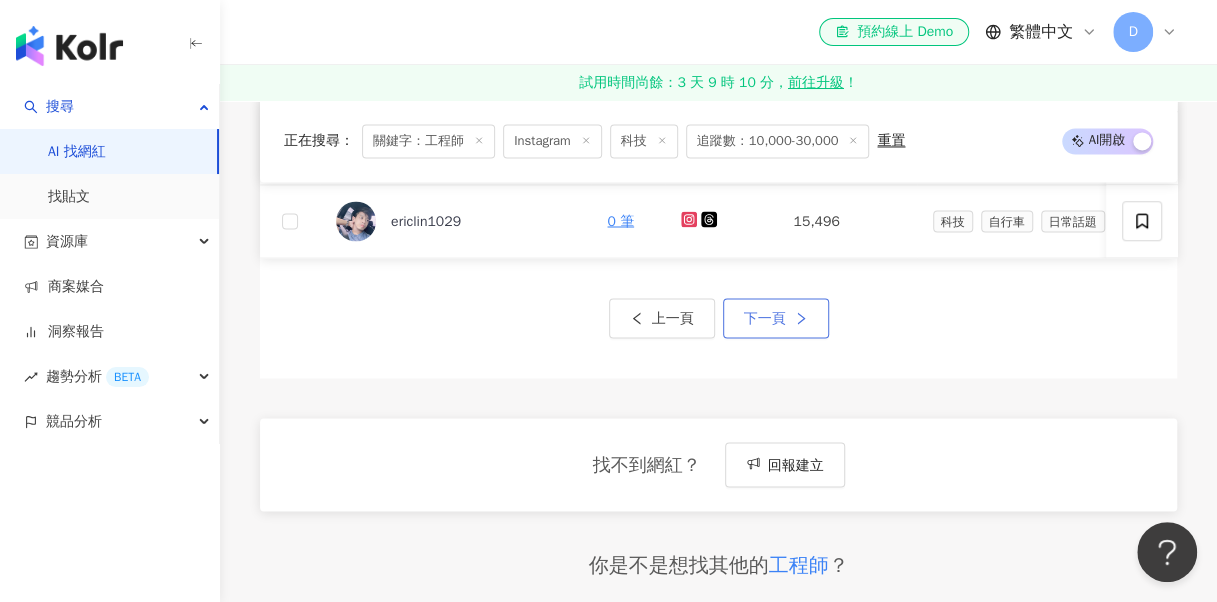 click on "下一頁" at bounding box center [776, 318] 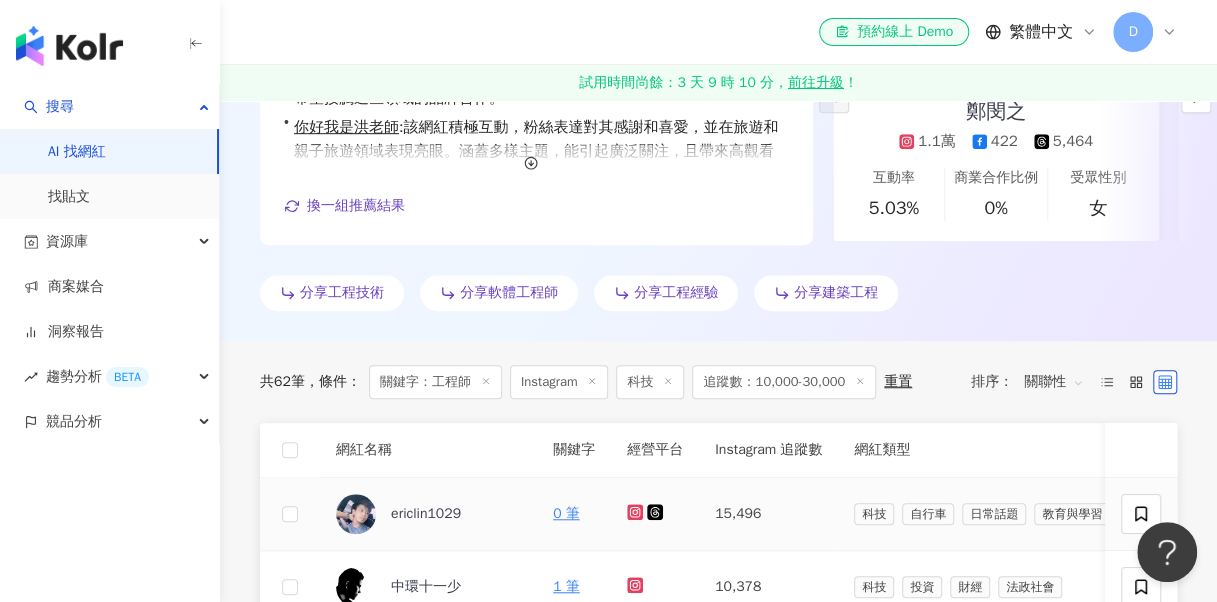 scroll, scrollTop: 0, scrollLeft: 0, axis: both 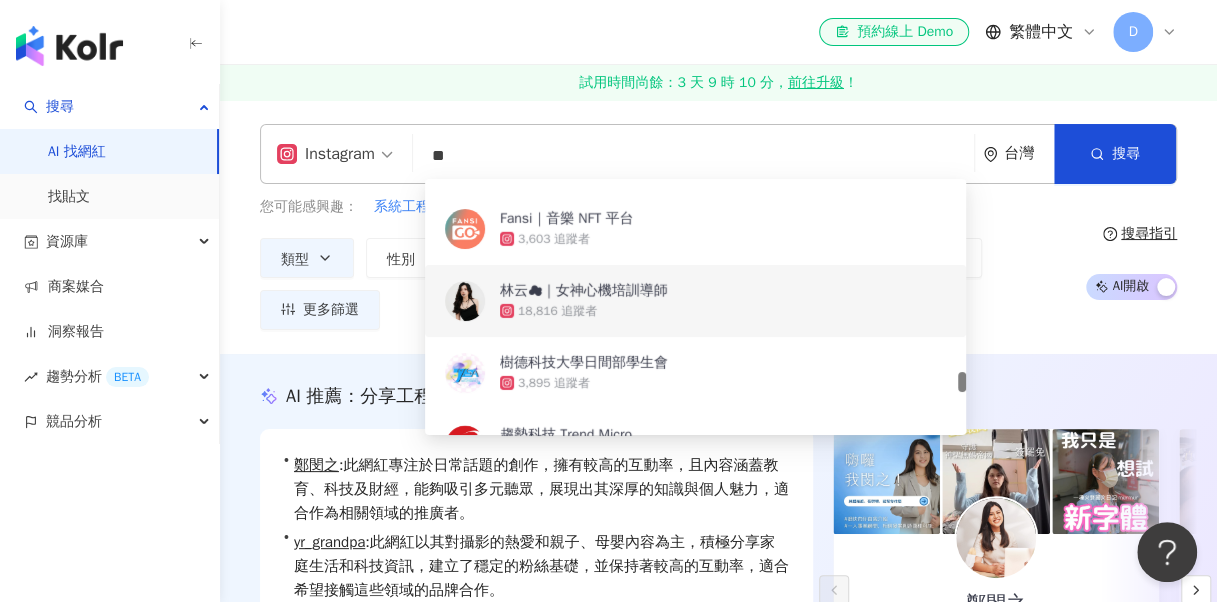 drag, startPoint x: 476, startPoint y: 158, endPoint x: 336, endPoint y: 169, distance: 140.43147 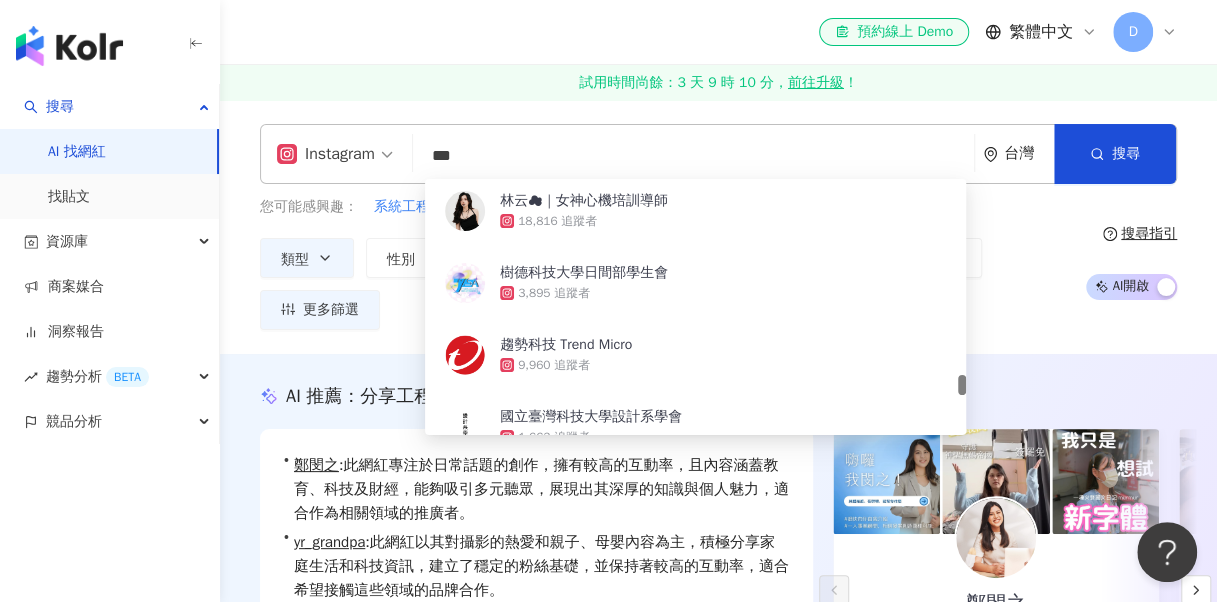 scroll, scrollTop: 0, scrollLeft: 0, axis: both 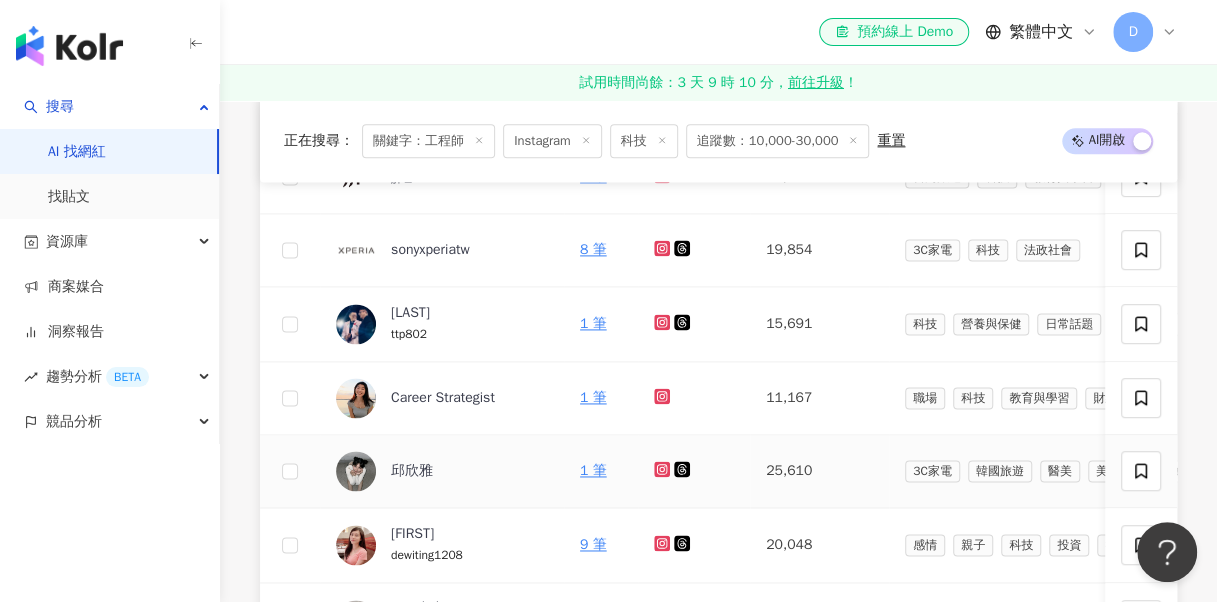 type on "***" 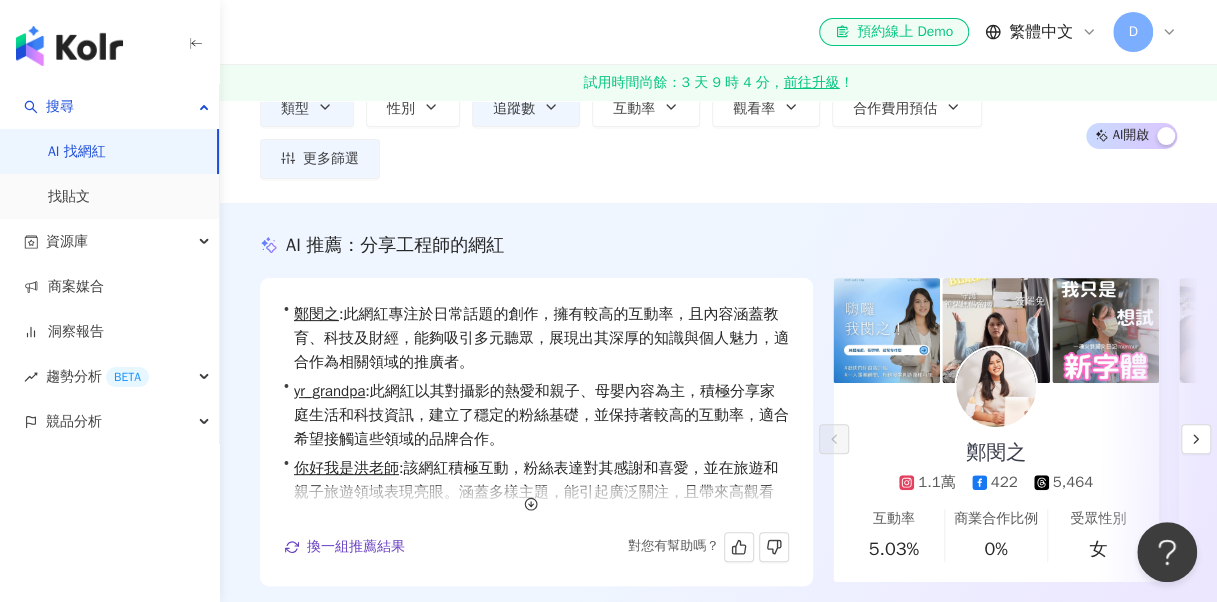 scroll, scrollTop: 0, scrollLeft: 0, axis: both 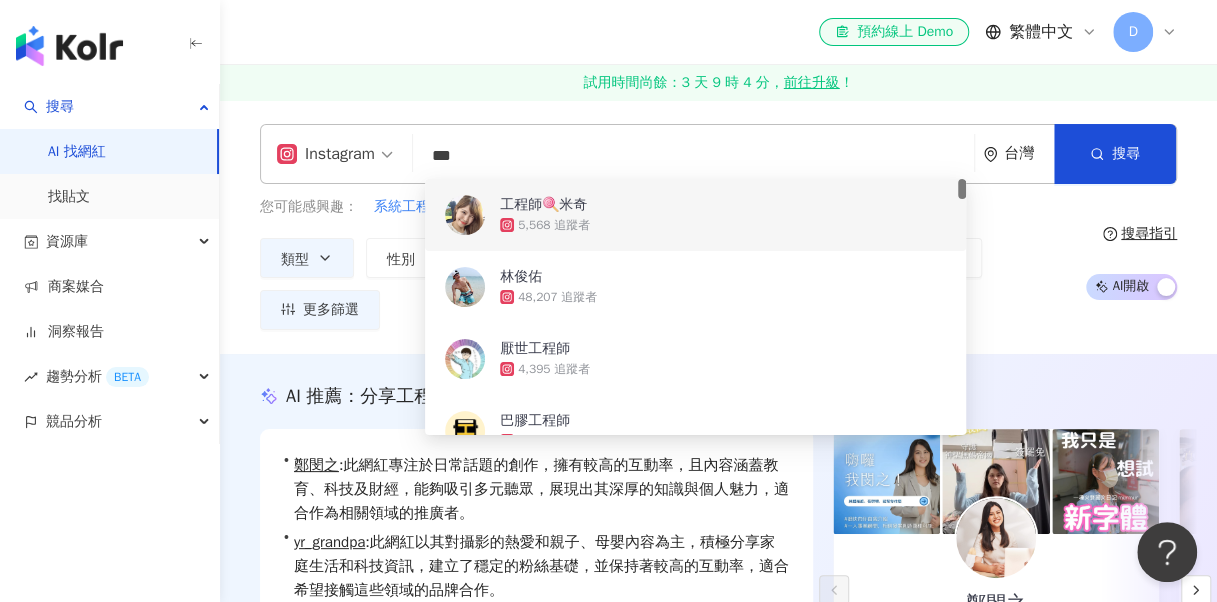 drag, startPoint x: 572, startPoint y: 162, endPoint x: 244, endPoint y: 214, distance: 332.09637 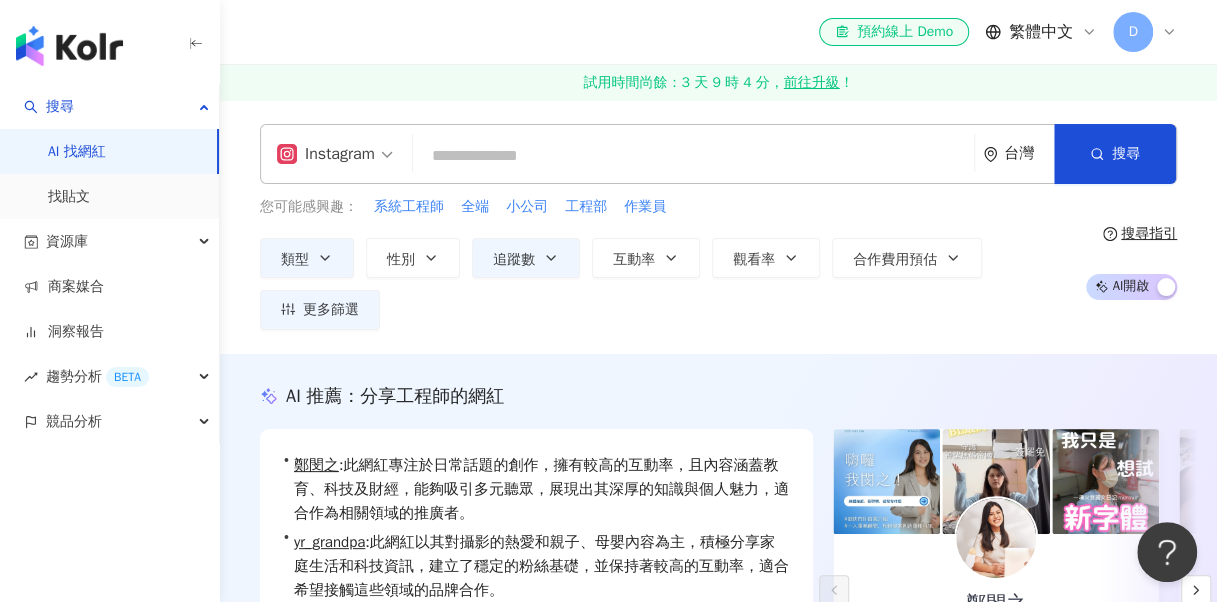 type on "*" 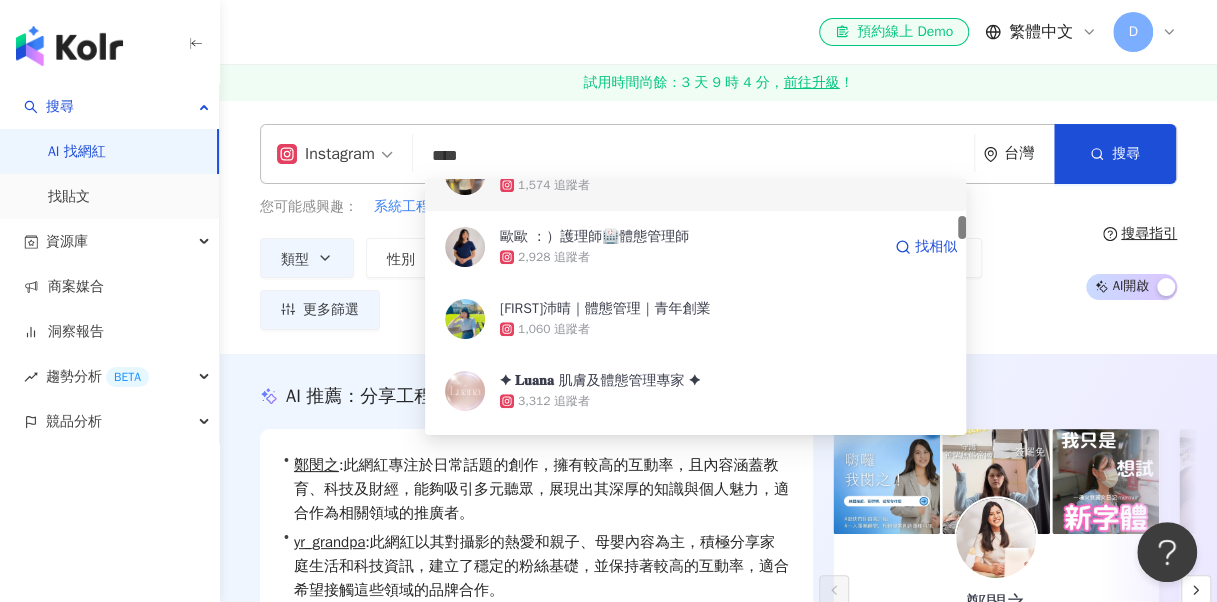 scroll, scrollTop: 500, scrollLeft: 0, axis: vertical 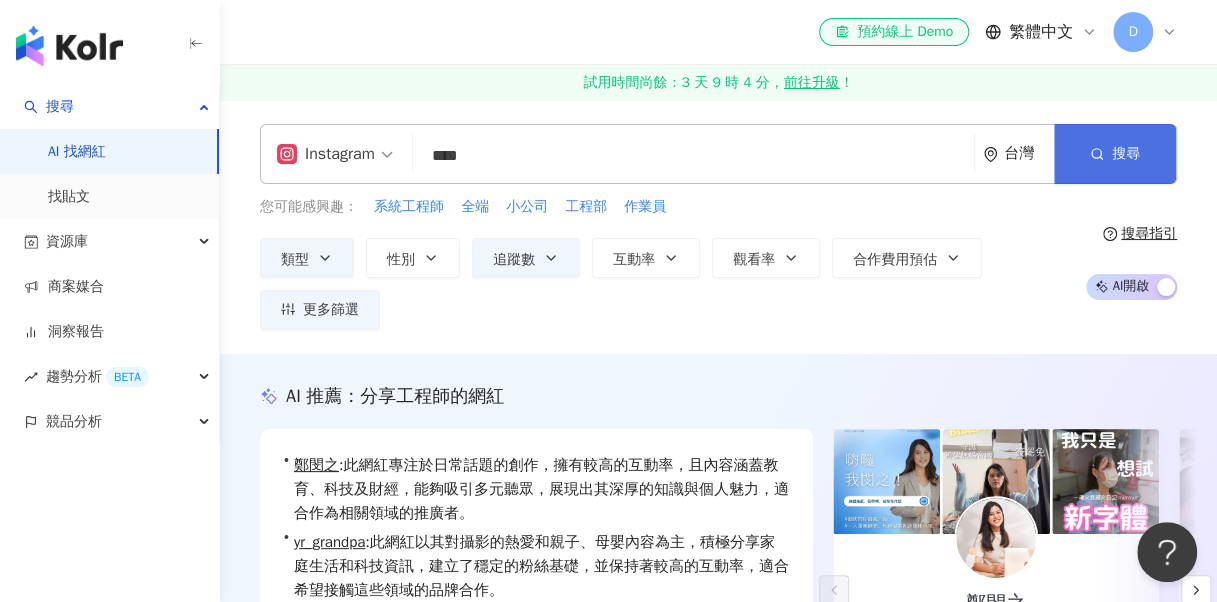 click on "搜尋" at bounding box center (1126, 154) 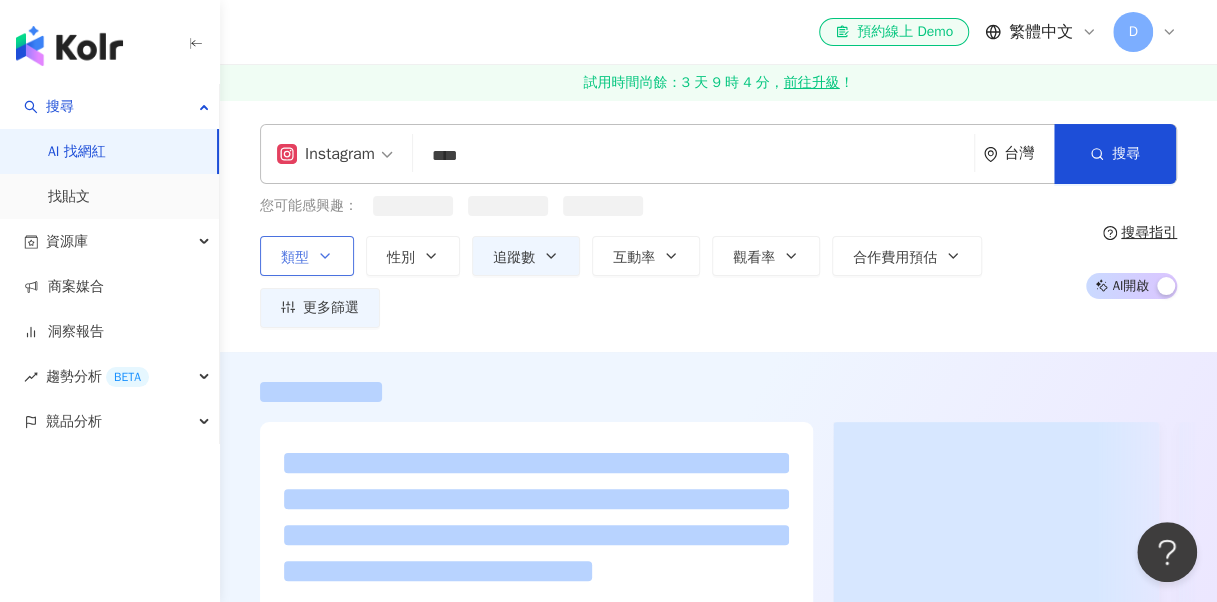 click on "類型" at bounding box center (307, 256) 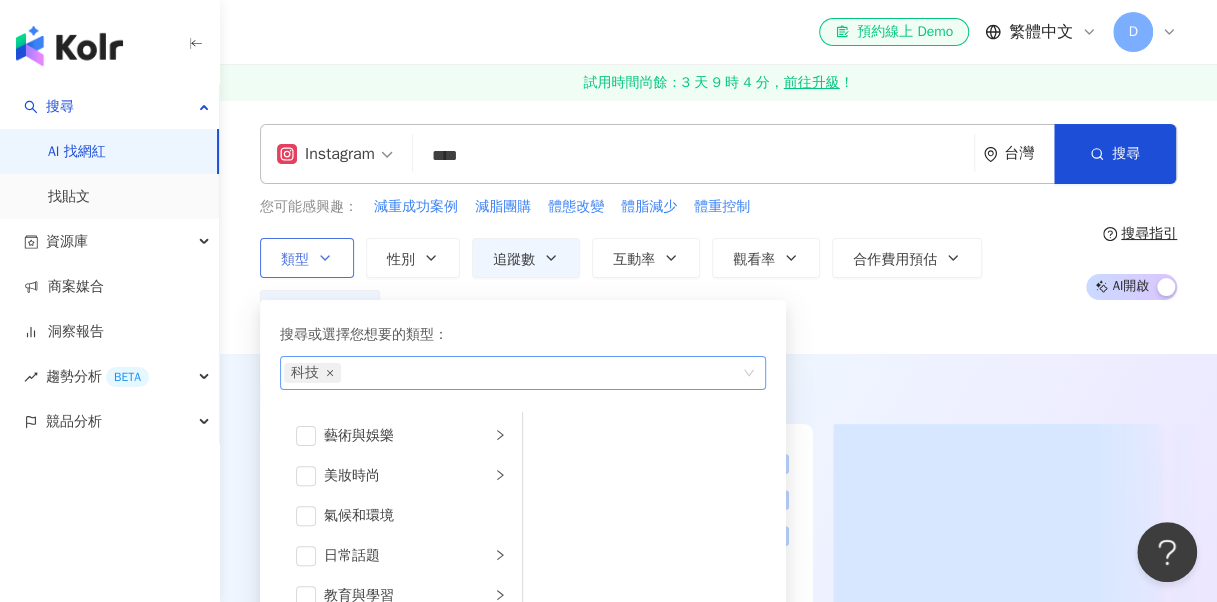 click 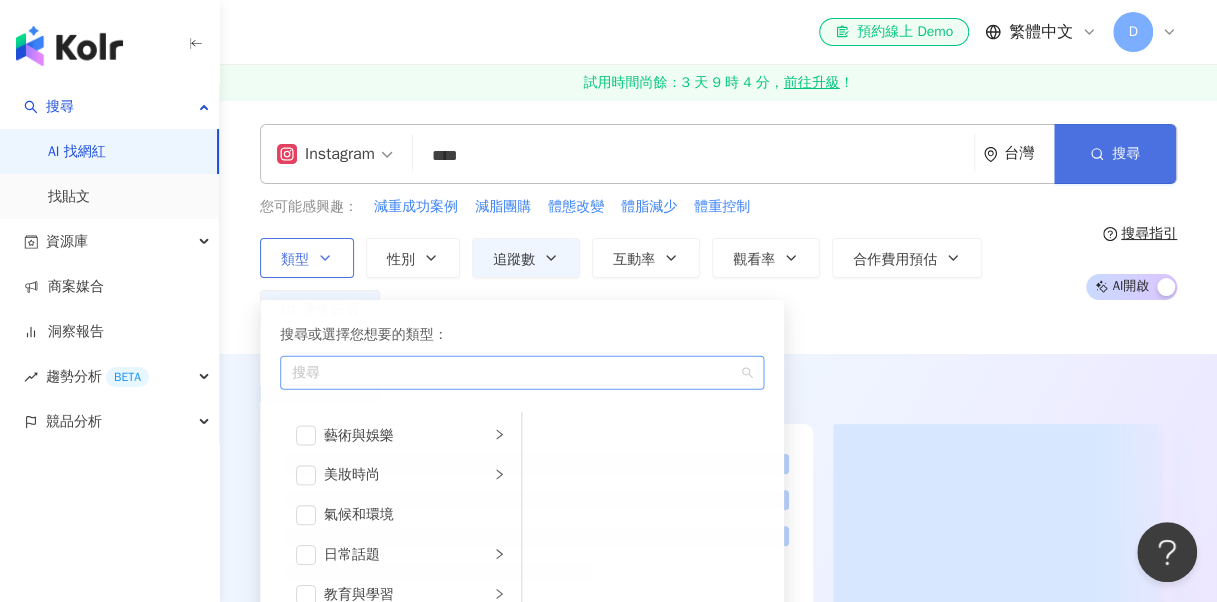 click on "搜尋" at bounding box center (1115, 154) 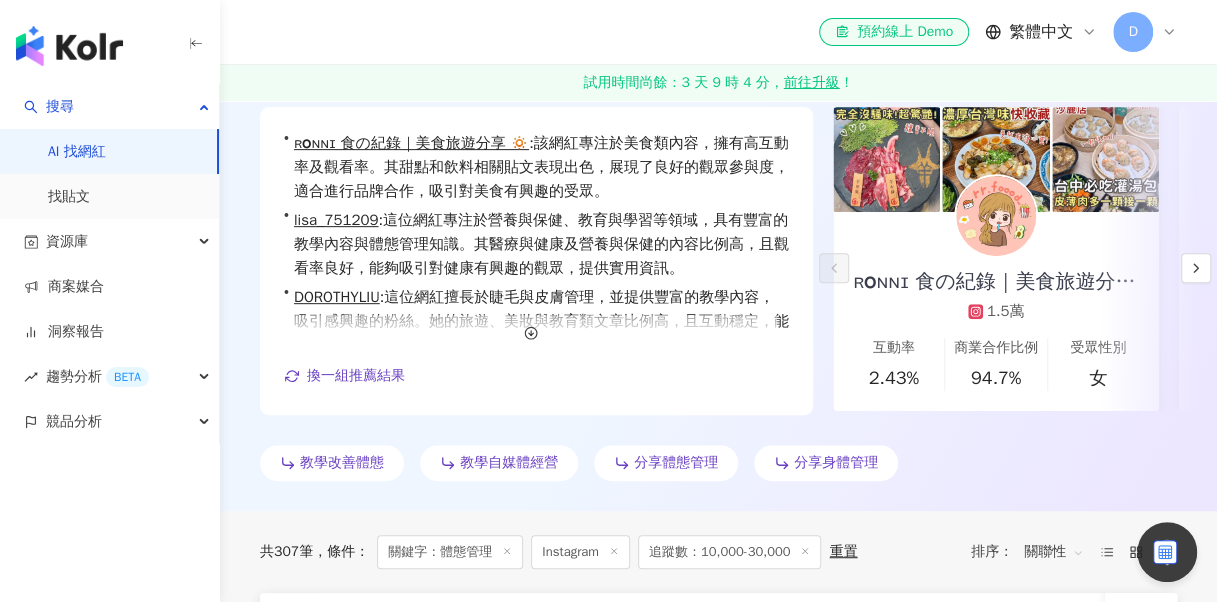 scroll, scrollTop: 300, scrollLeft: 0, axis: vertical 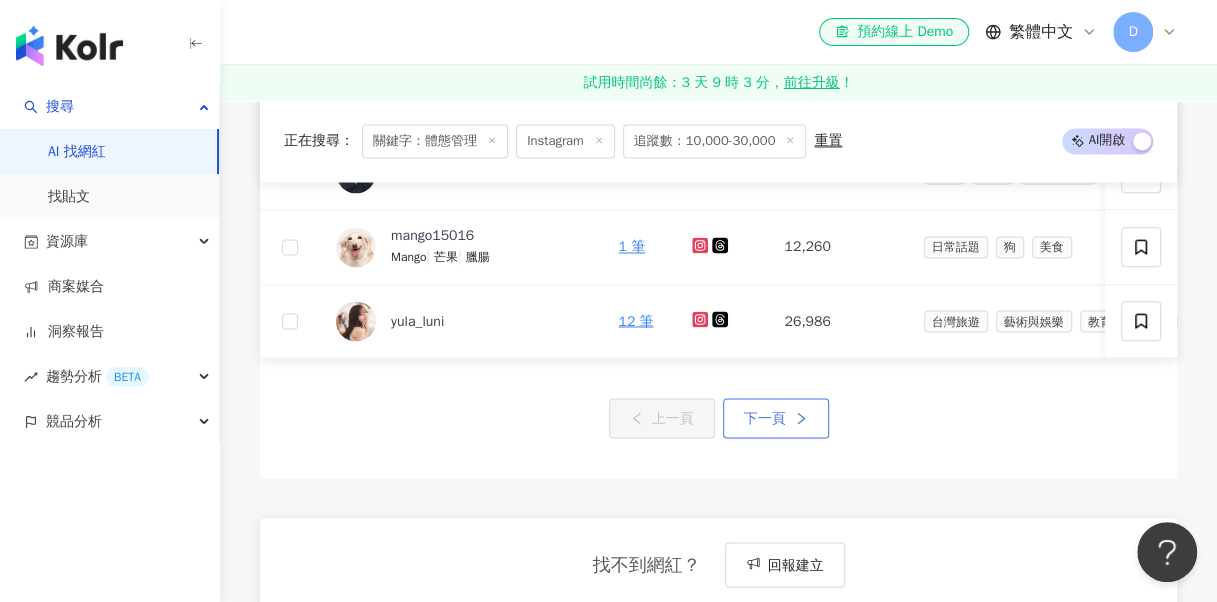 click on "下一頁" at bounding box center [776, 418] 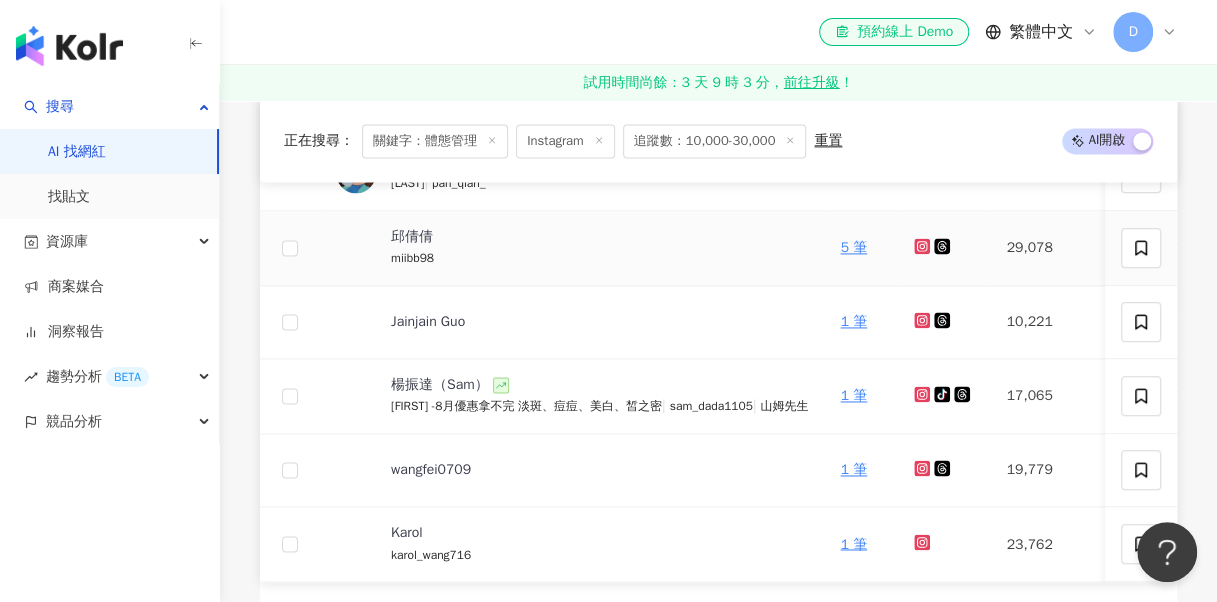 scroll, scrollTop: 1400, scrollLeft: 0, axis: vertical 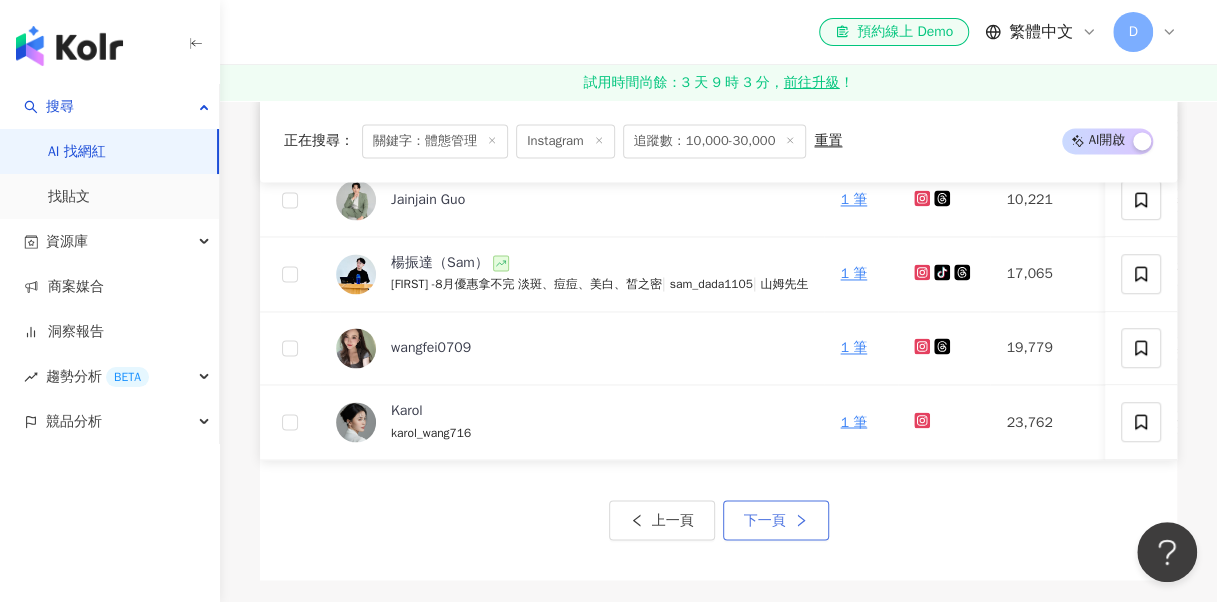 click on "下一頁" at bounding box center (765, 520) 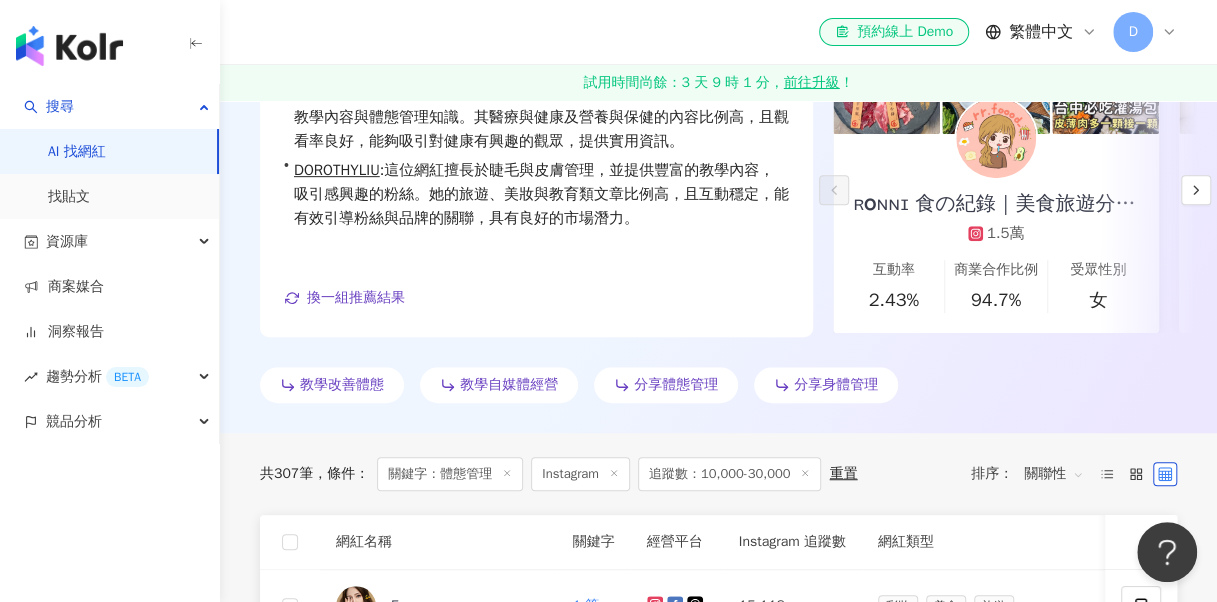 scroll, scrollTop: 0, scrollLeft: 0, axis: both 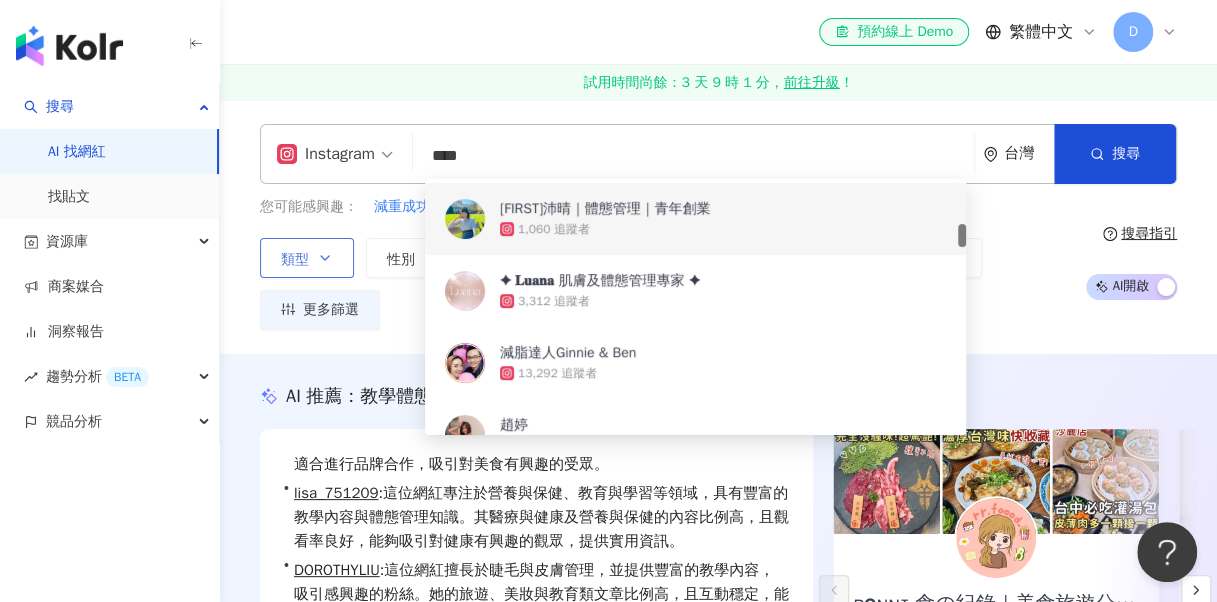 drag, startPoint x: 536, startPoint y: 158, endPoint x: 319, endPoint y: 155, distance: 217.02074 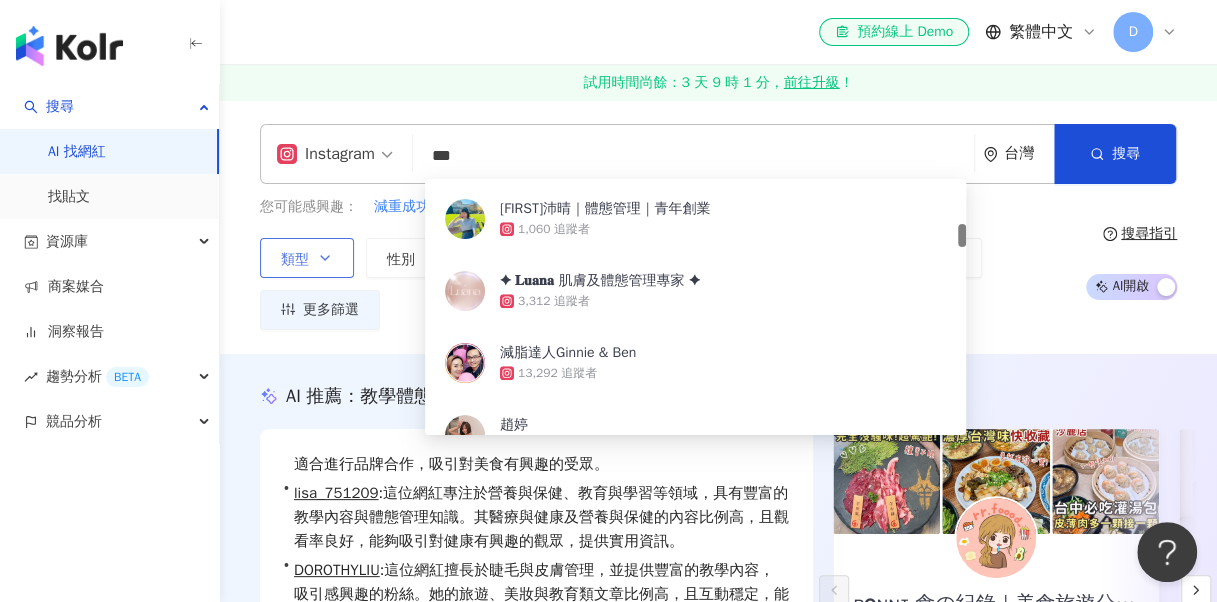 type on "**" 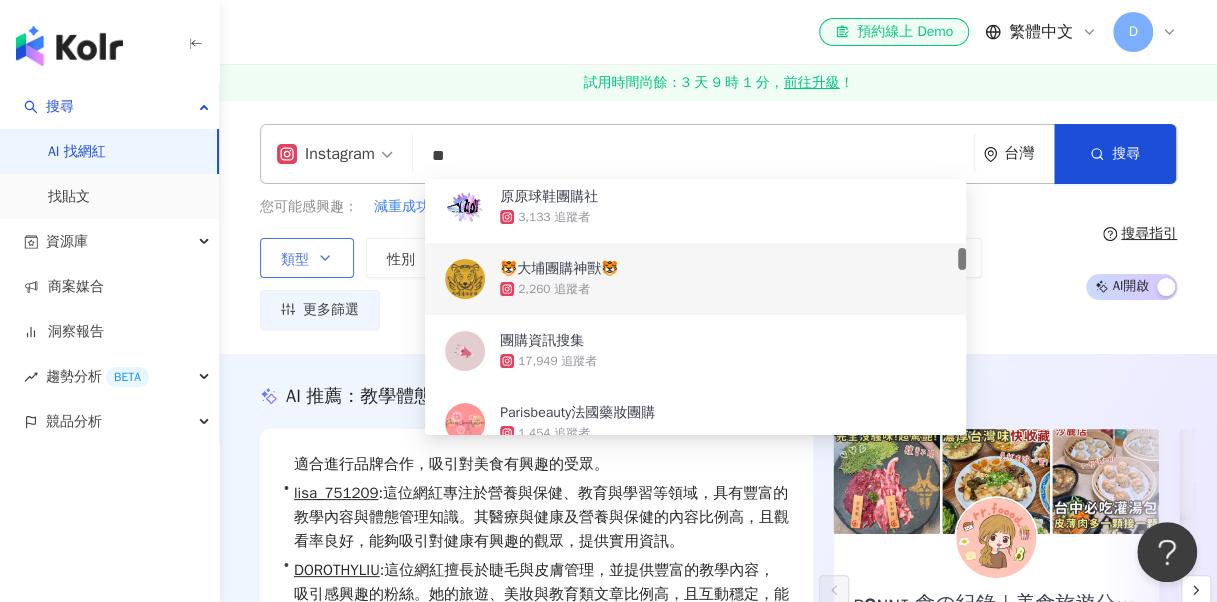 scroll, scrollTop: 600, scrollLeft: 0, axis: vertical 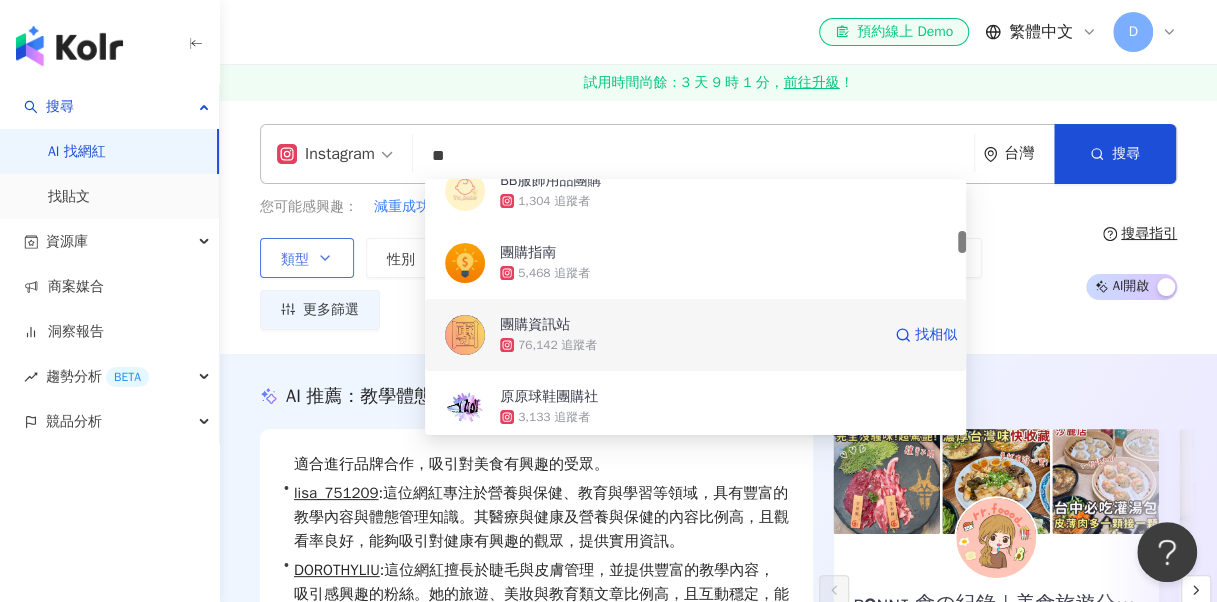 click on "團購資訊站" at bounding box center [690, 325] 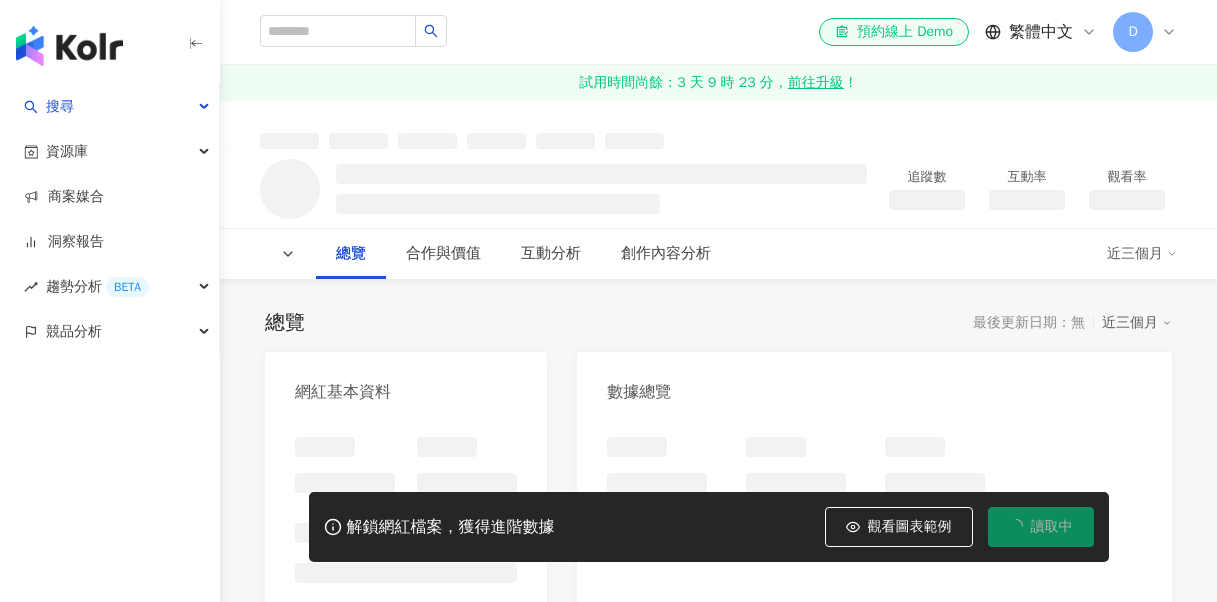 scroll, scrollTop: 0, scrollLeft: 0, axis: both 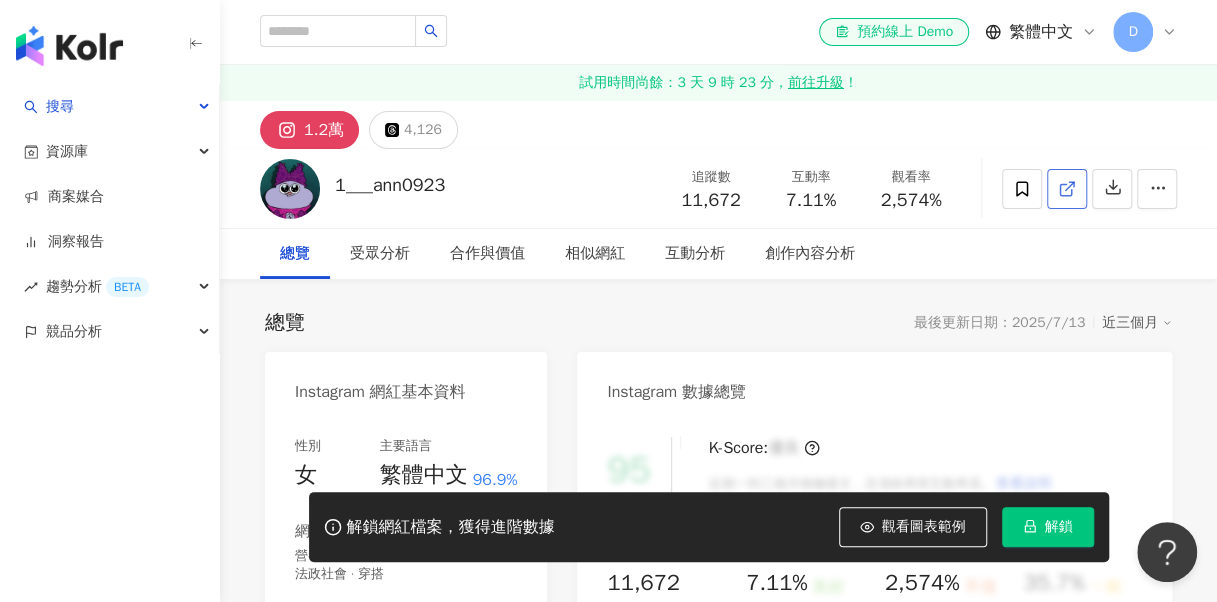 click 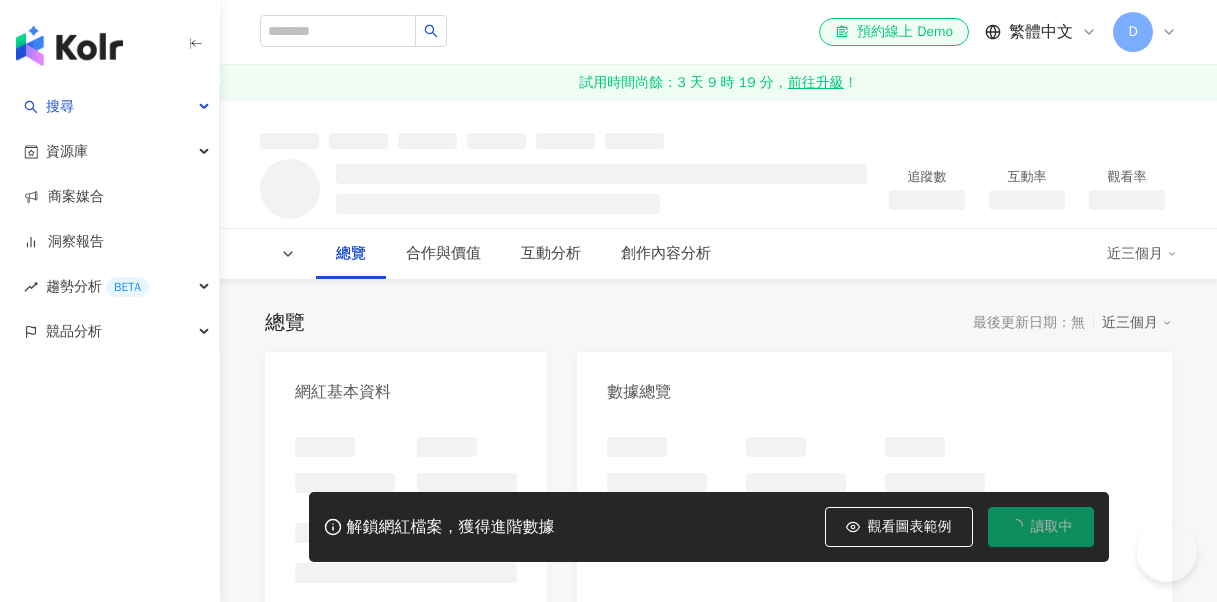scroll, scrollTop: 0, scrollLeft: 0, axis: both 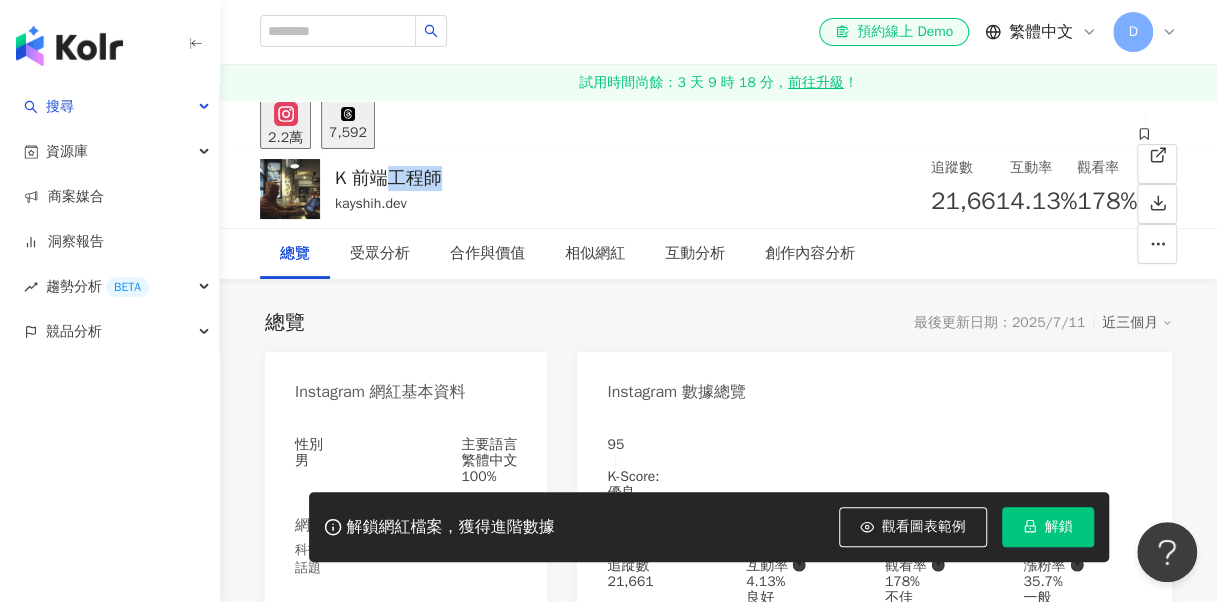 drag, startPoint x: 388, startPoint y: 178, endPoint x: 449, endPoint y: 184, distance: 61.294373 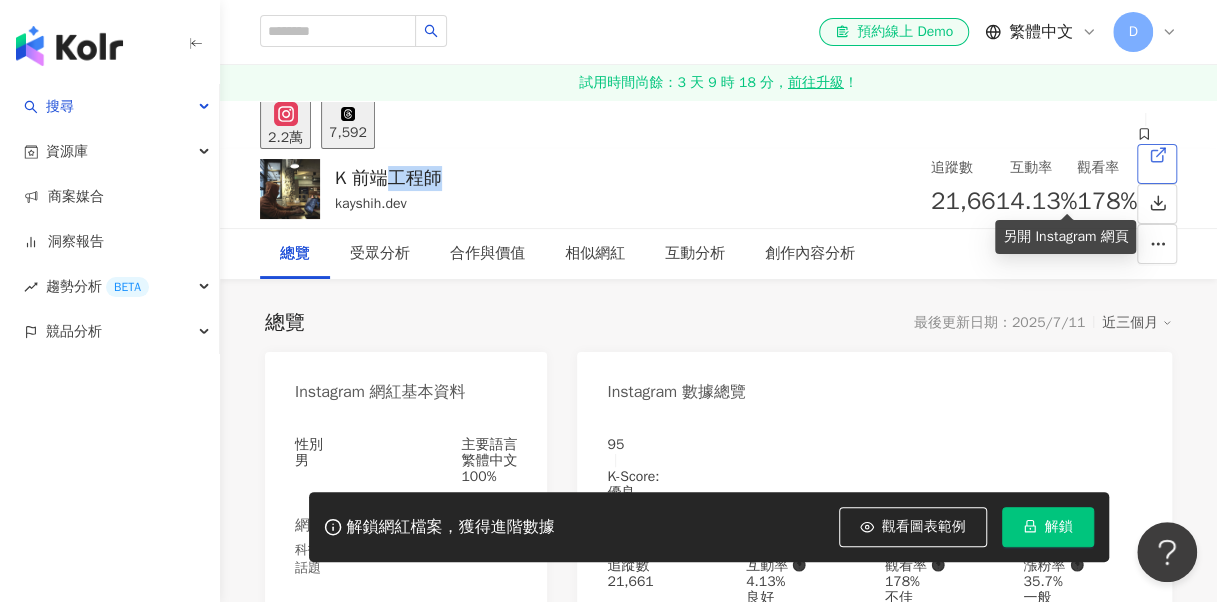 click 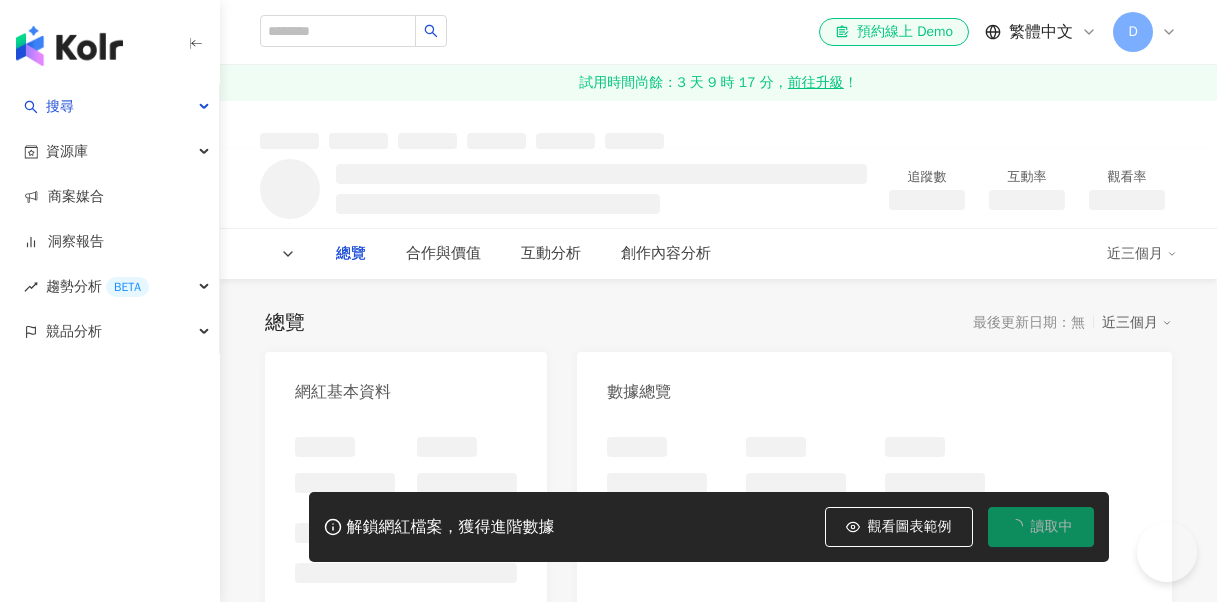 scroll, scrollTop: 0, scrollLeft: 0, axis: both 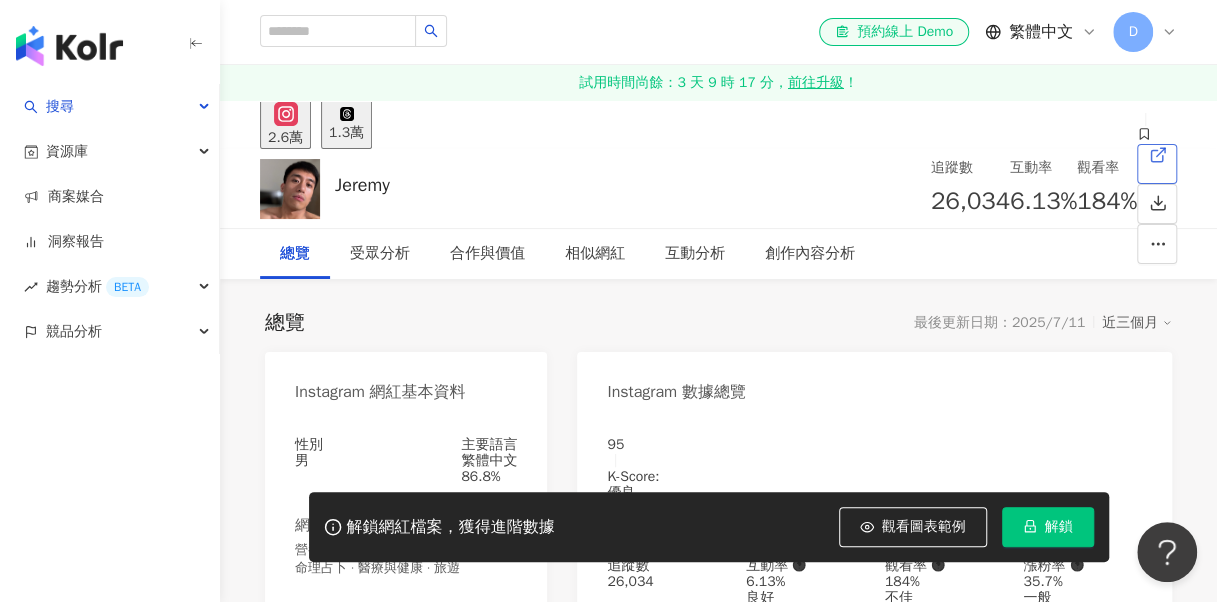 click 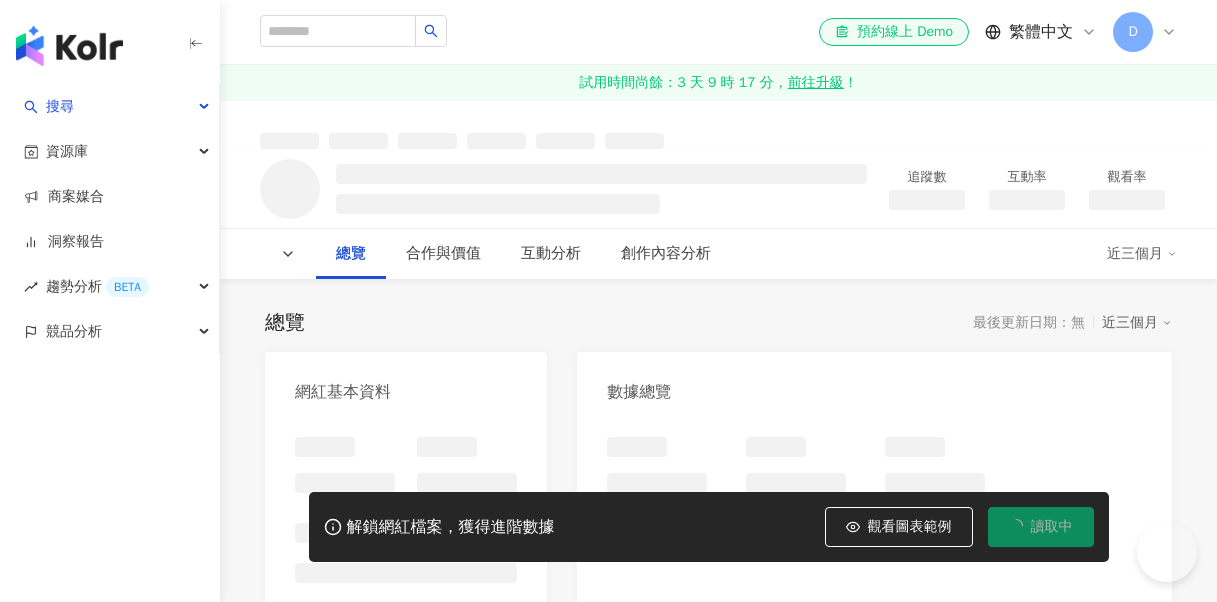 scroll, scrollTop: 0, scrollLeft: 0, axis: both 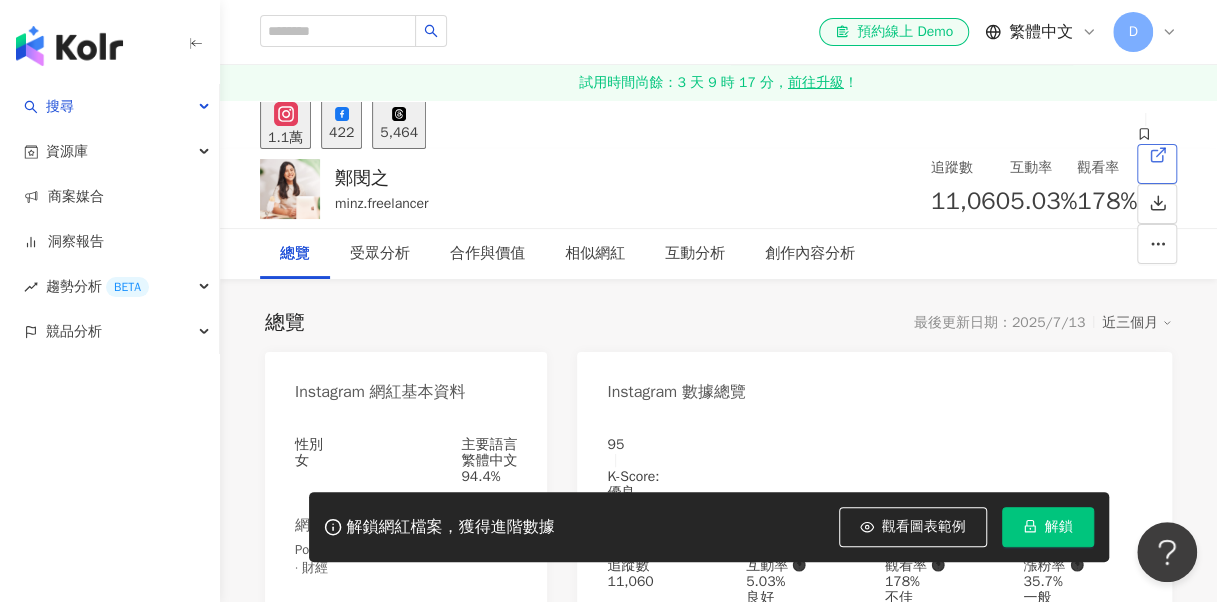 click 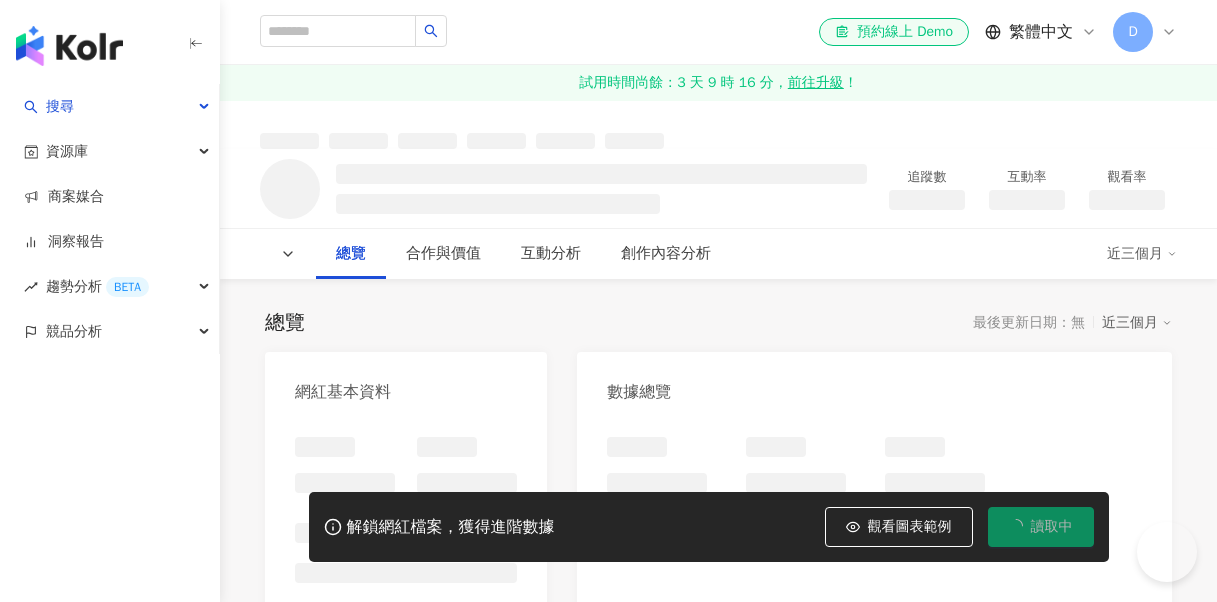 scroll, scrollTop: 0, scrollLeft: 0, axis: both 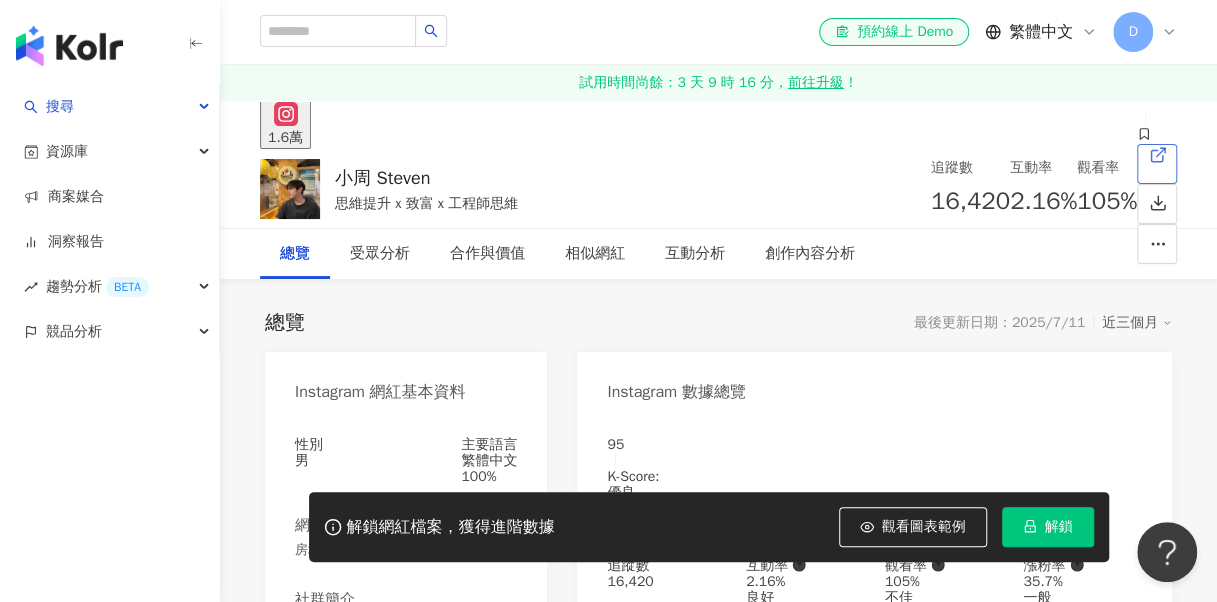 click at bounding box center (1157, 164) 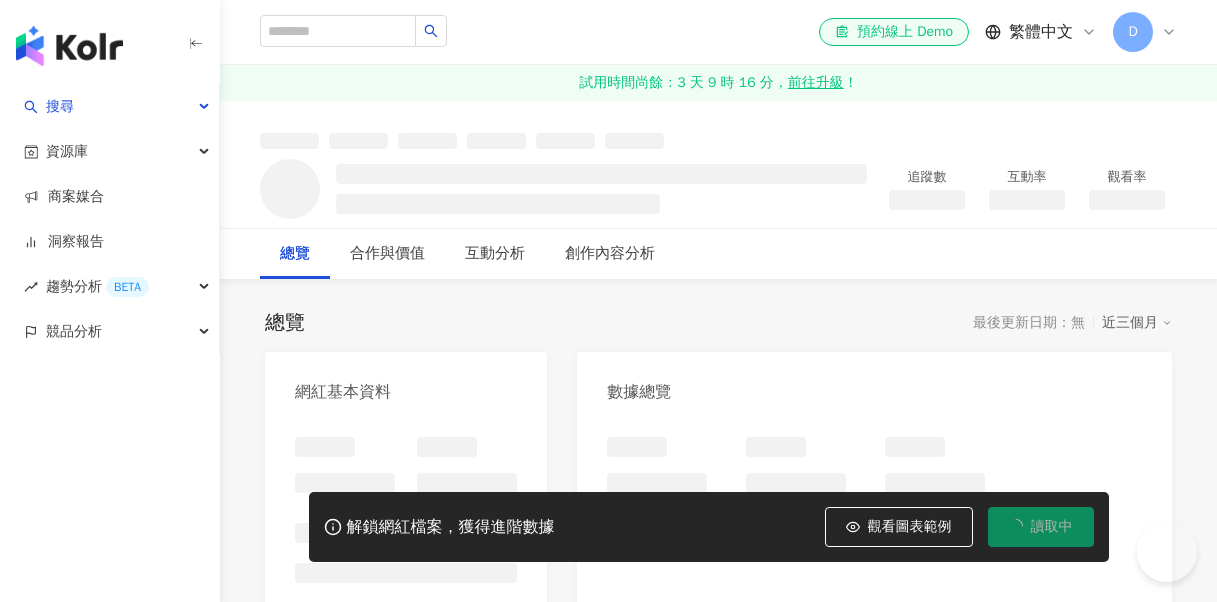 scroll, scrollTop: 0, scrollLeft: 0, axis: both 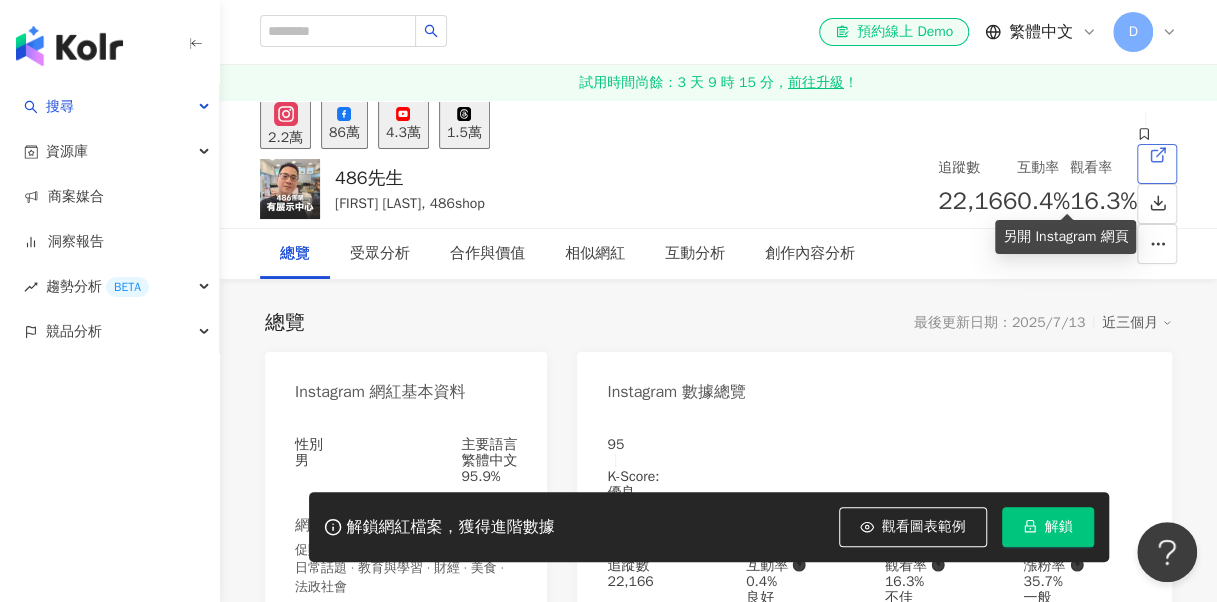 click at bounding box center (1158, 155) 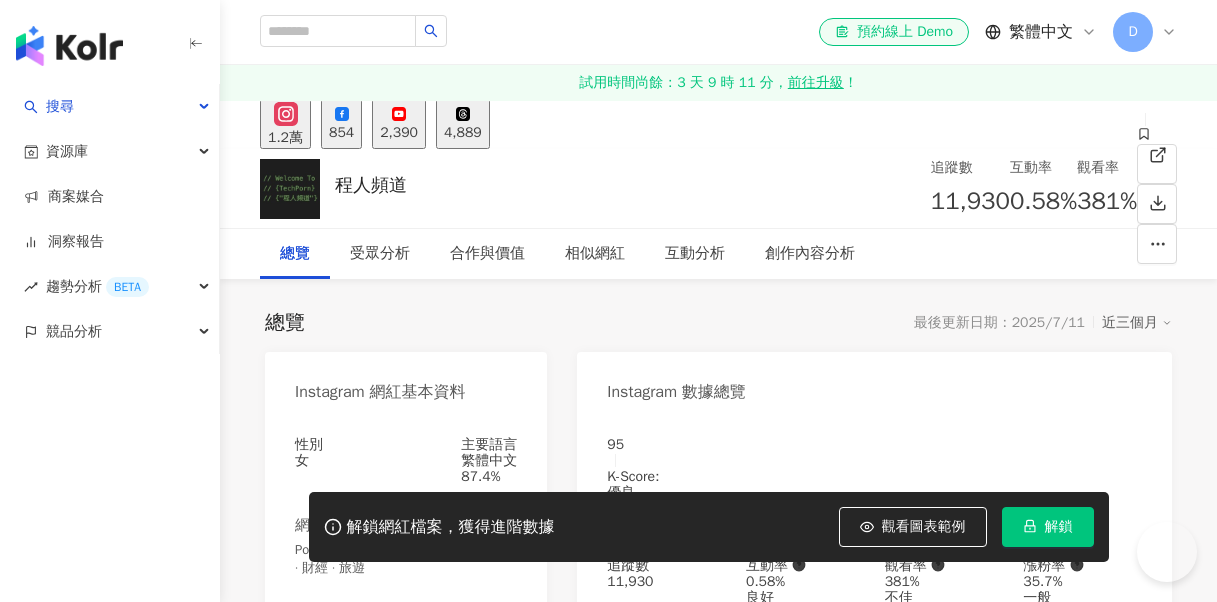 scroll, scrollTop: 0, scrollLeft: 0, axis: both 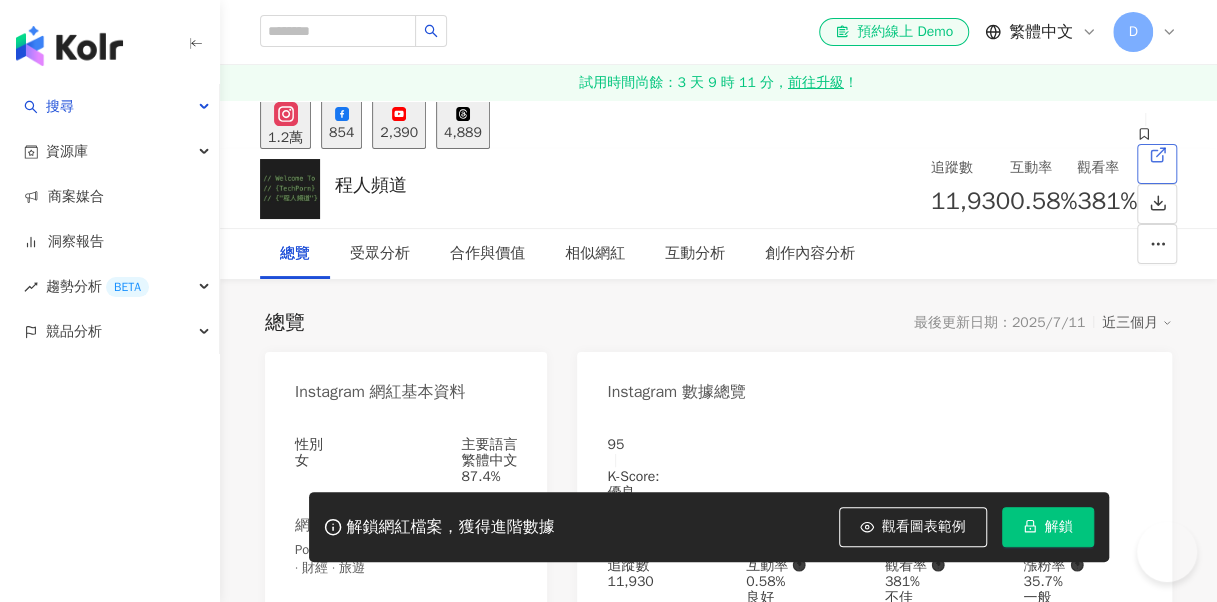 click at bounding box center (1158, 155) 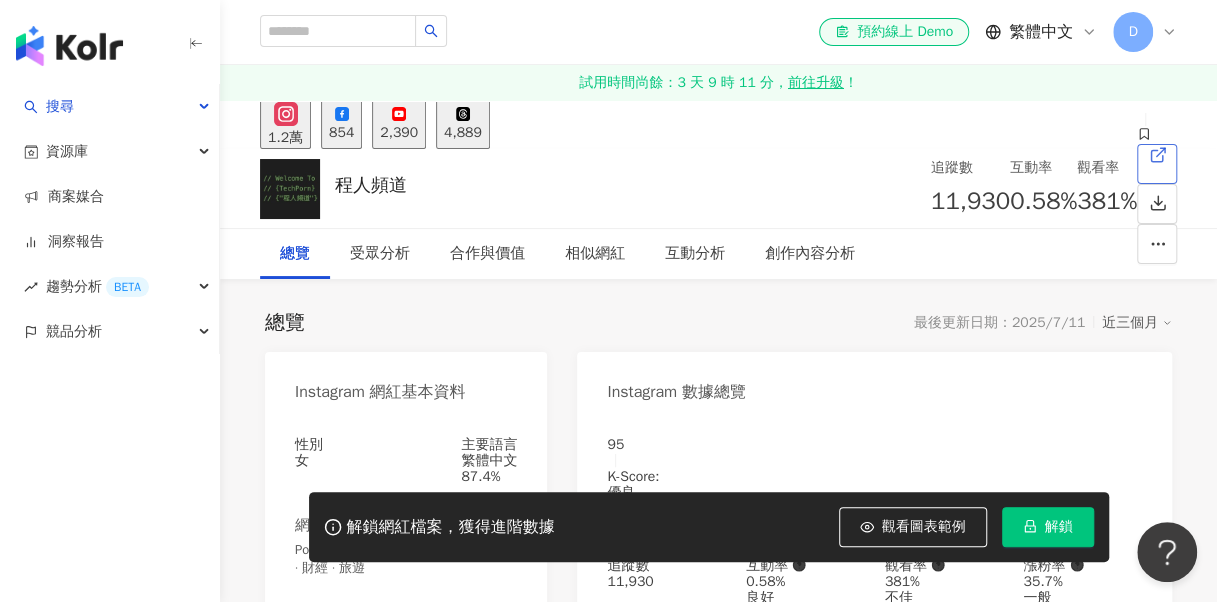 scroll, scrollTop: 0, scrollLeft: 0, axis: both 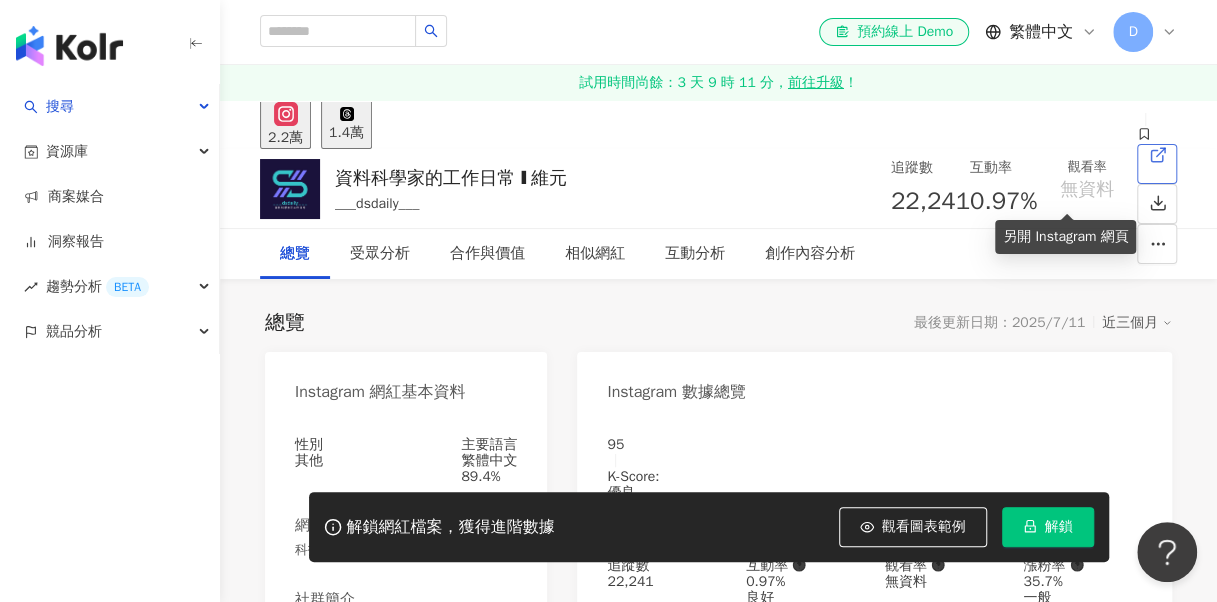 click 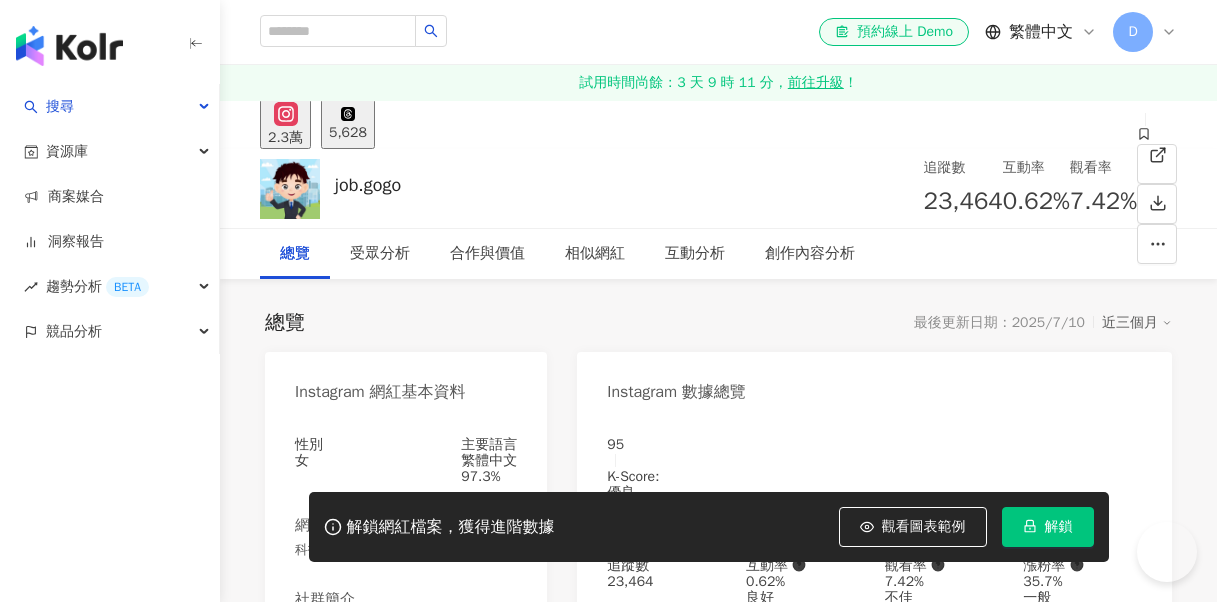 scroll, scrollTop: 0, scrollLeft: 0, axis: both 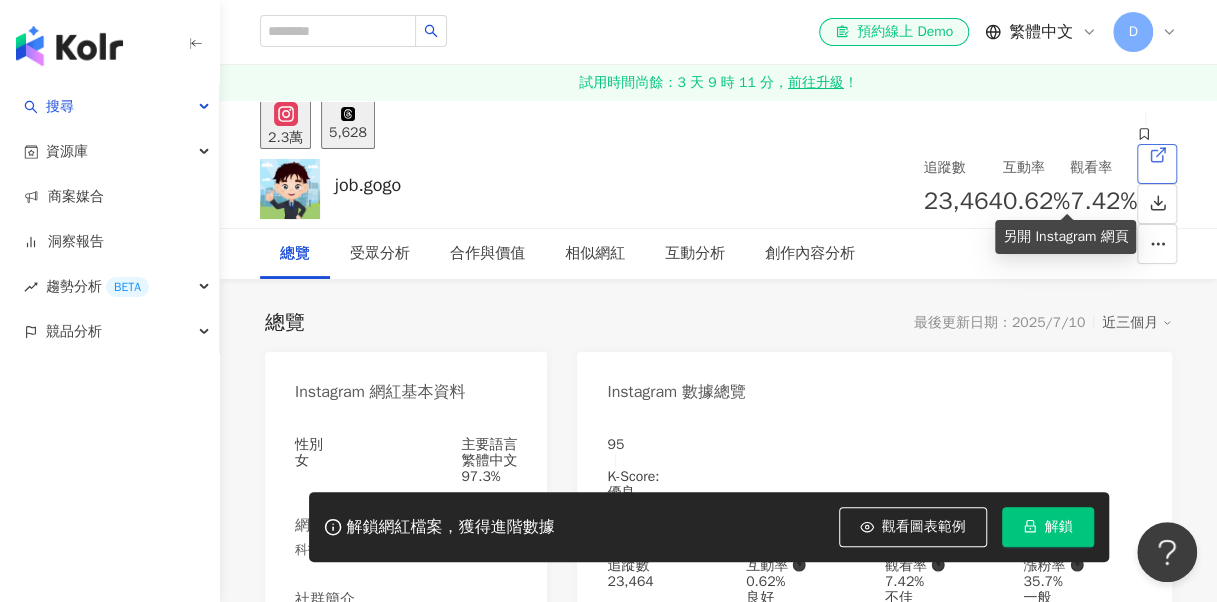 click at bounding box center (1157, 164) 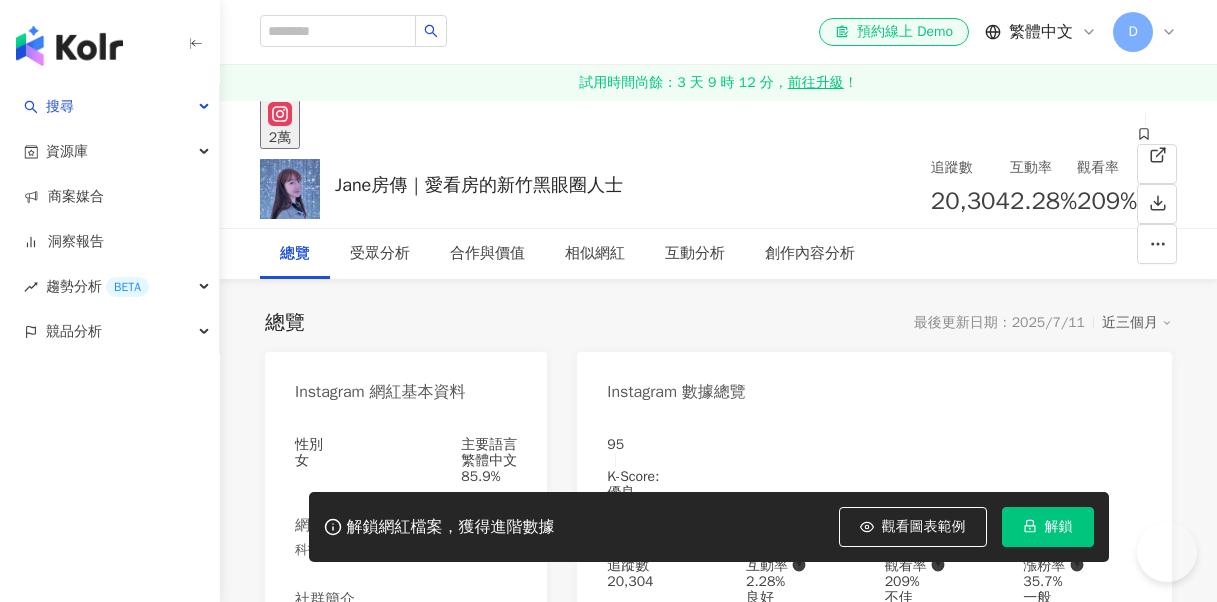 scroll, scrollTop: 0, scrollLeft: 0, axis: both 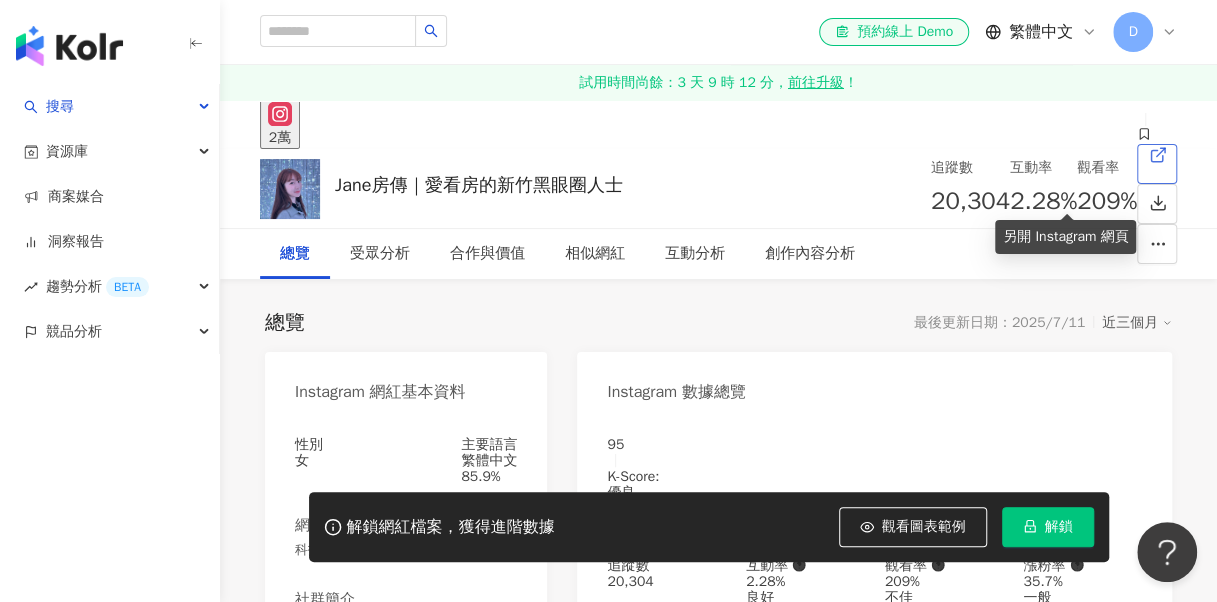 click 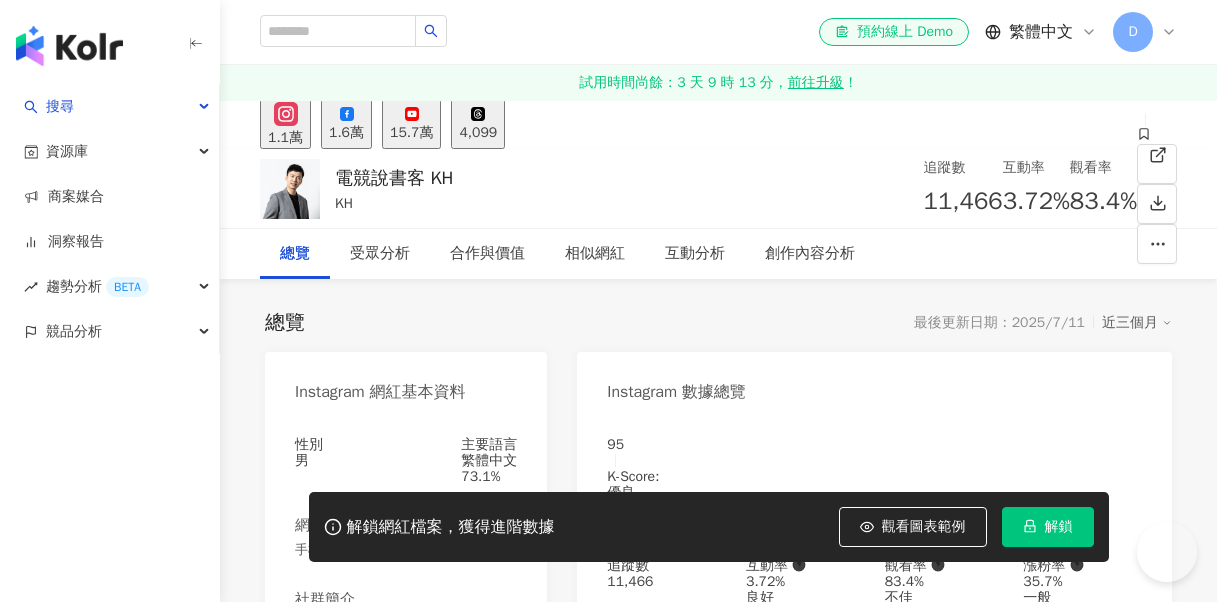 scroll, scrollTop: 0, scrollLeft: 0, axis: both 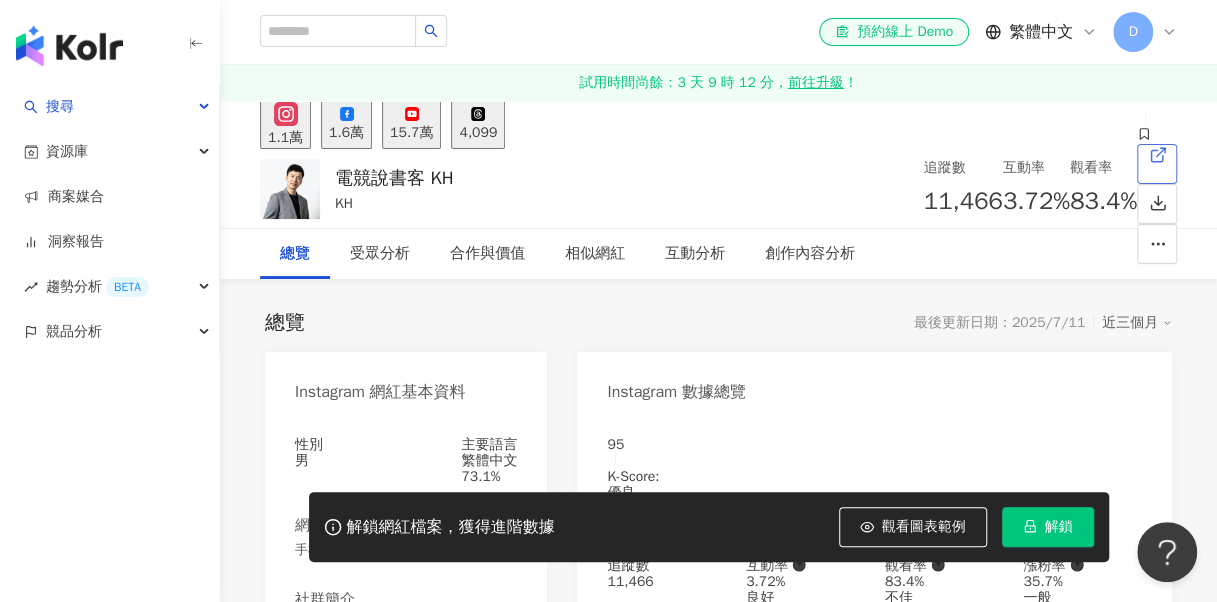 click 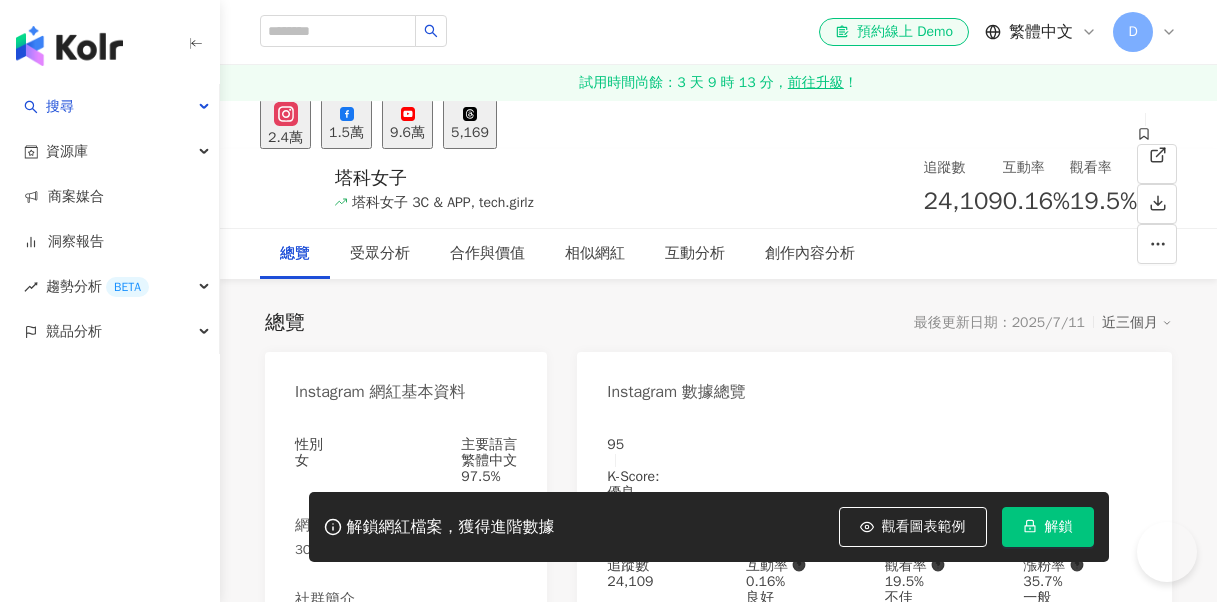 scroll, scrollTop: 0, scrollLeft: 0, axis: both 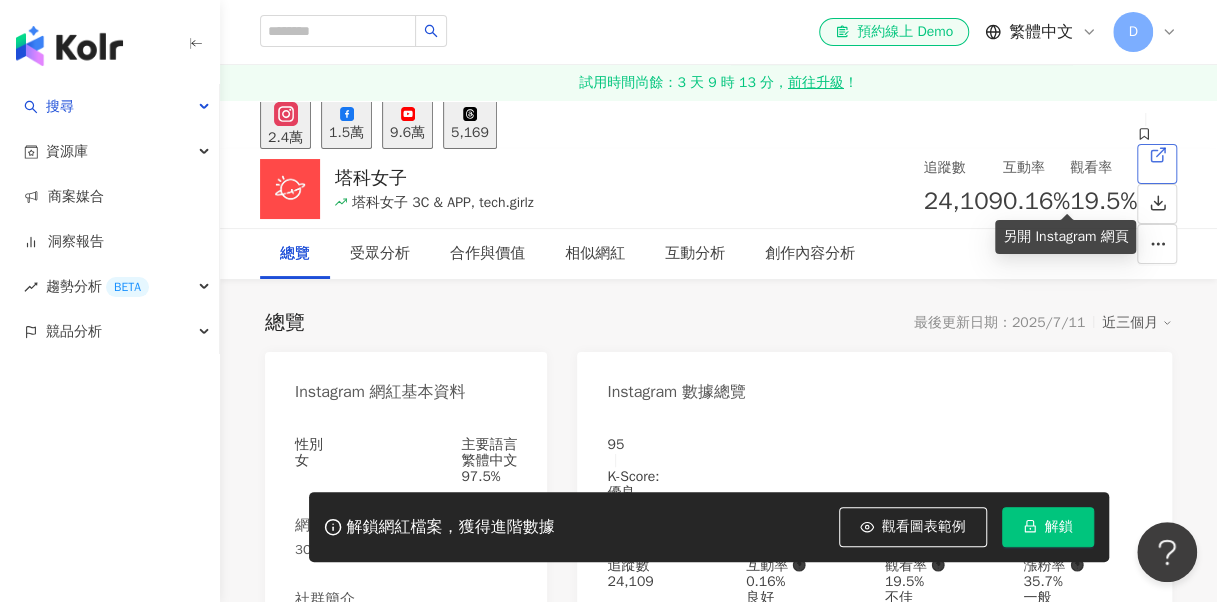 click 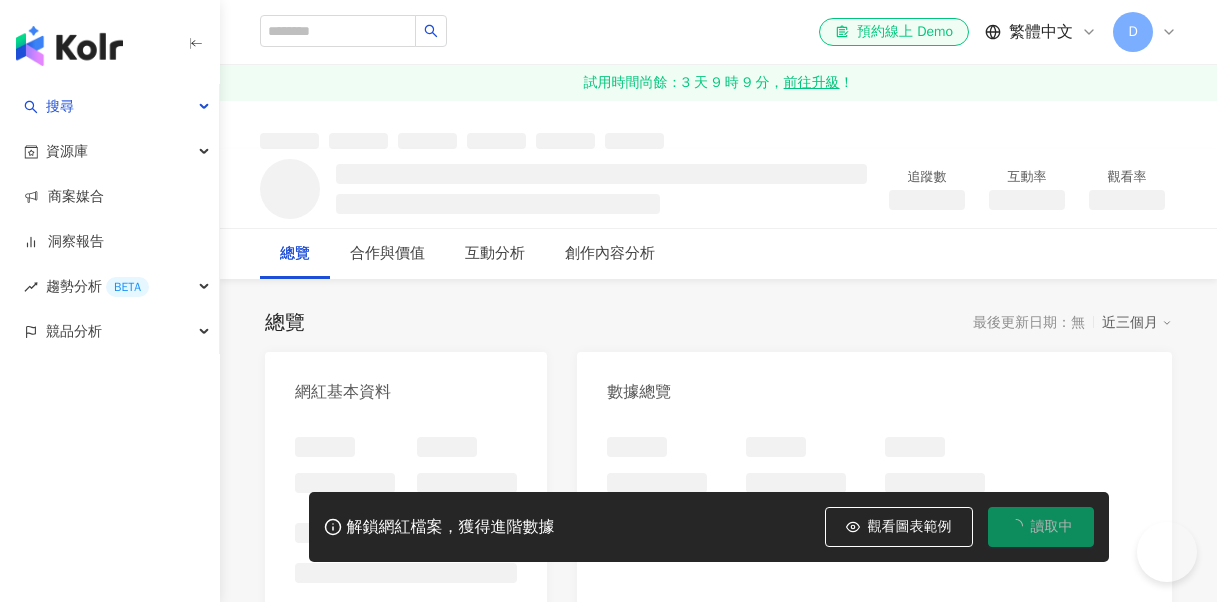 scroll, scrollTop: 0, scrollLeft: 0, axis: both 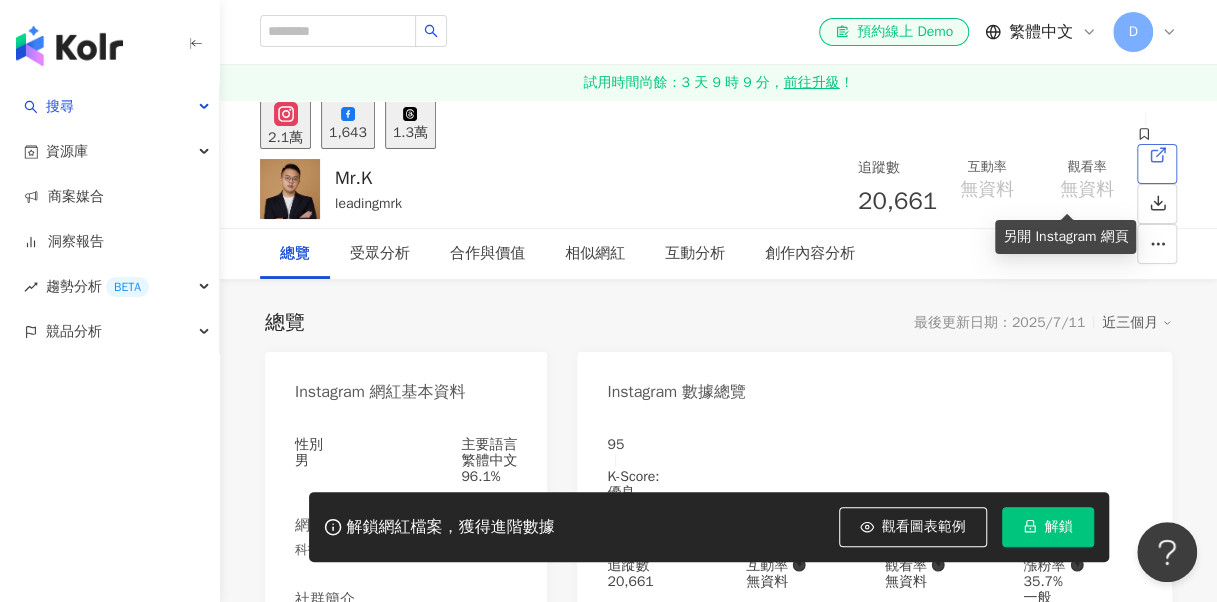 click at bounding box center (1157, 164) 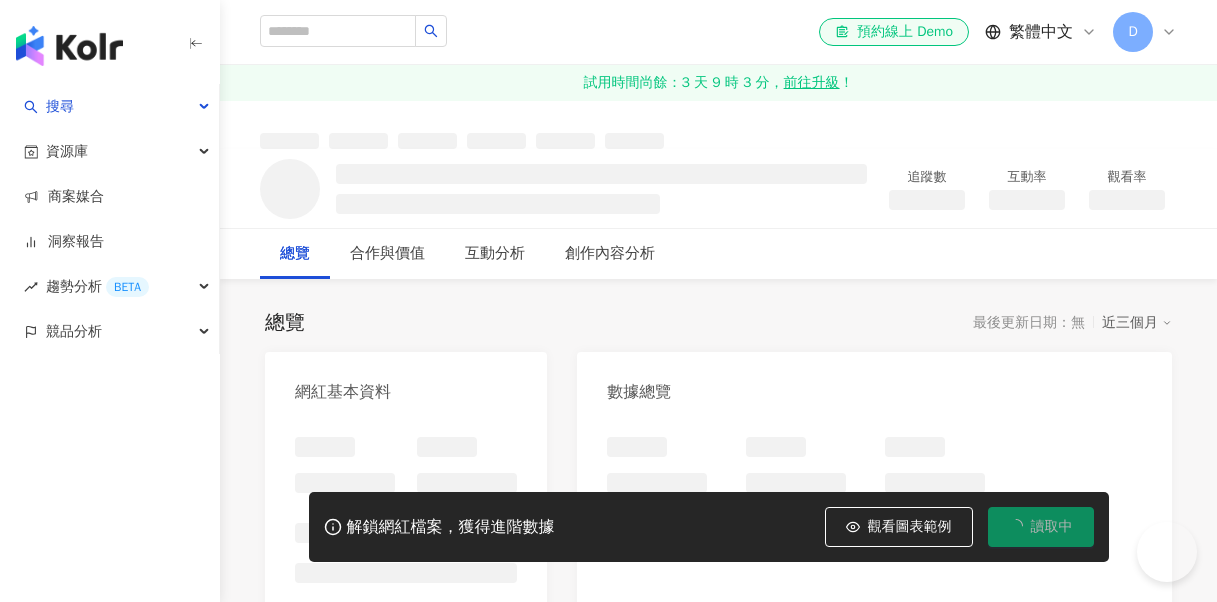 scroll, scrollTop: 0, scrollLeft: 0, axis: both 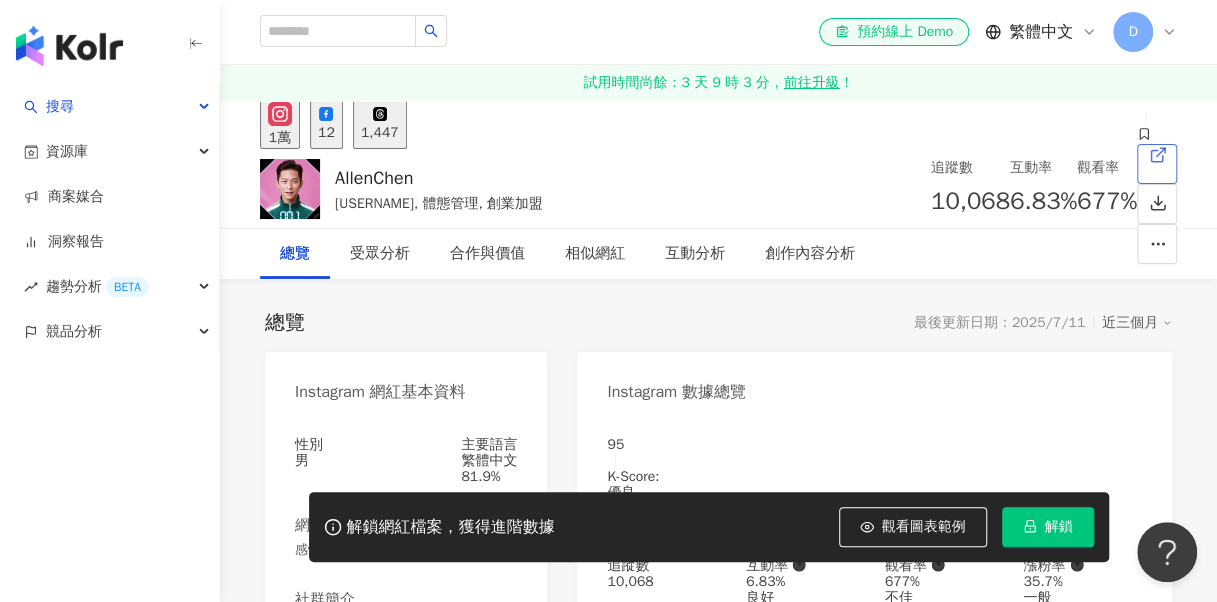 click 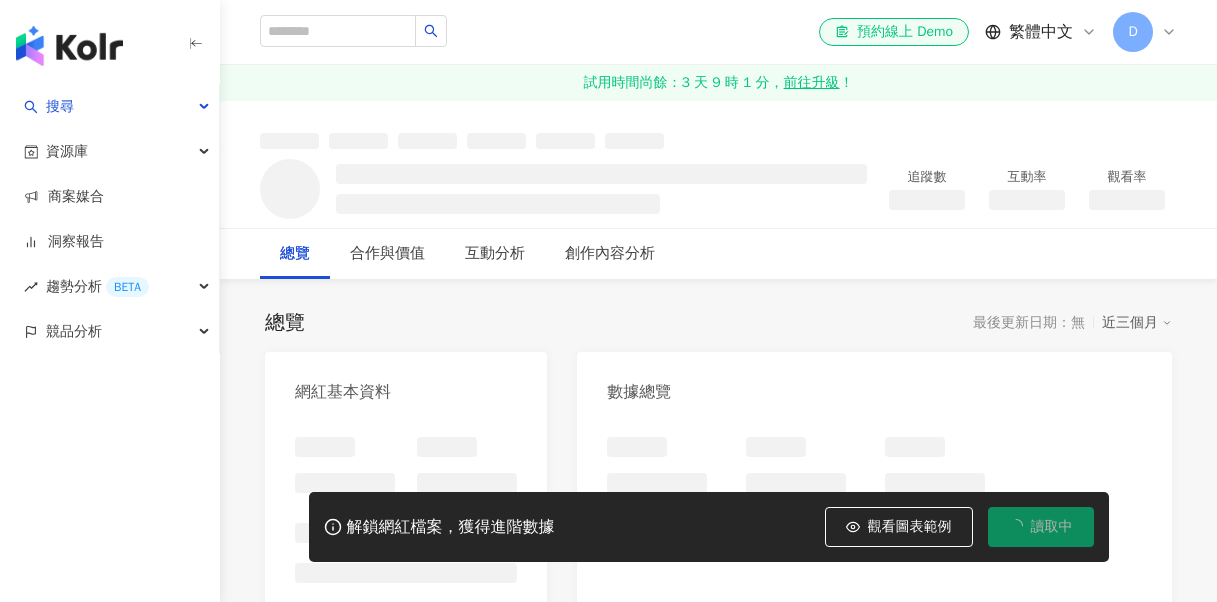 scroll, scrollTop: 0, scrollLeft: 0, axis: both 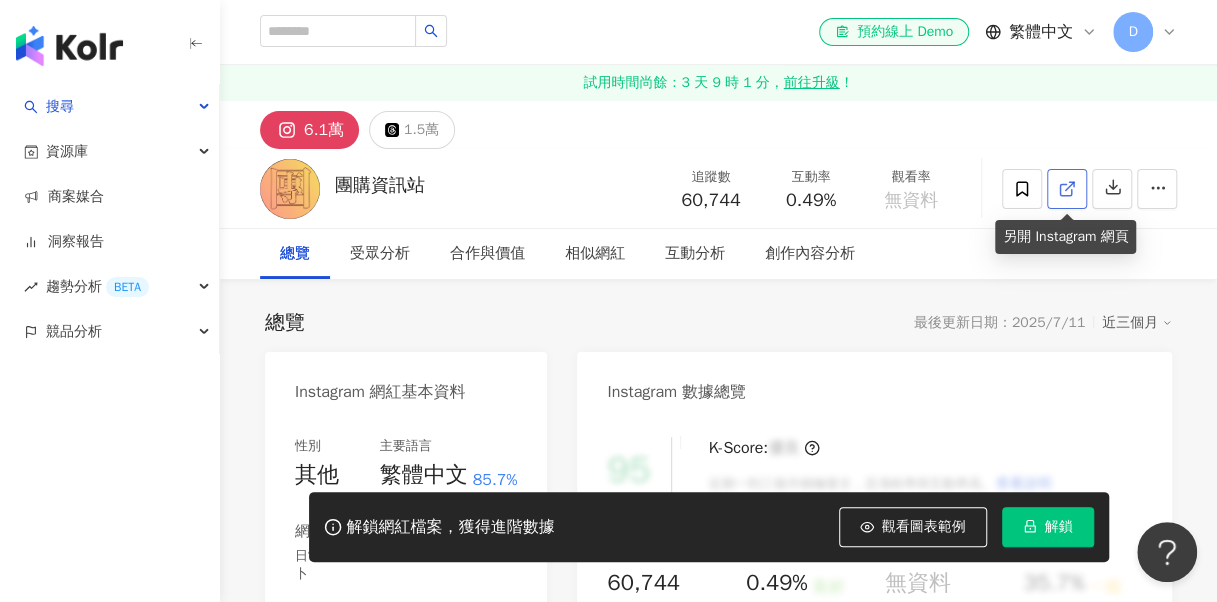 click 